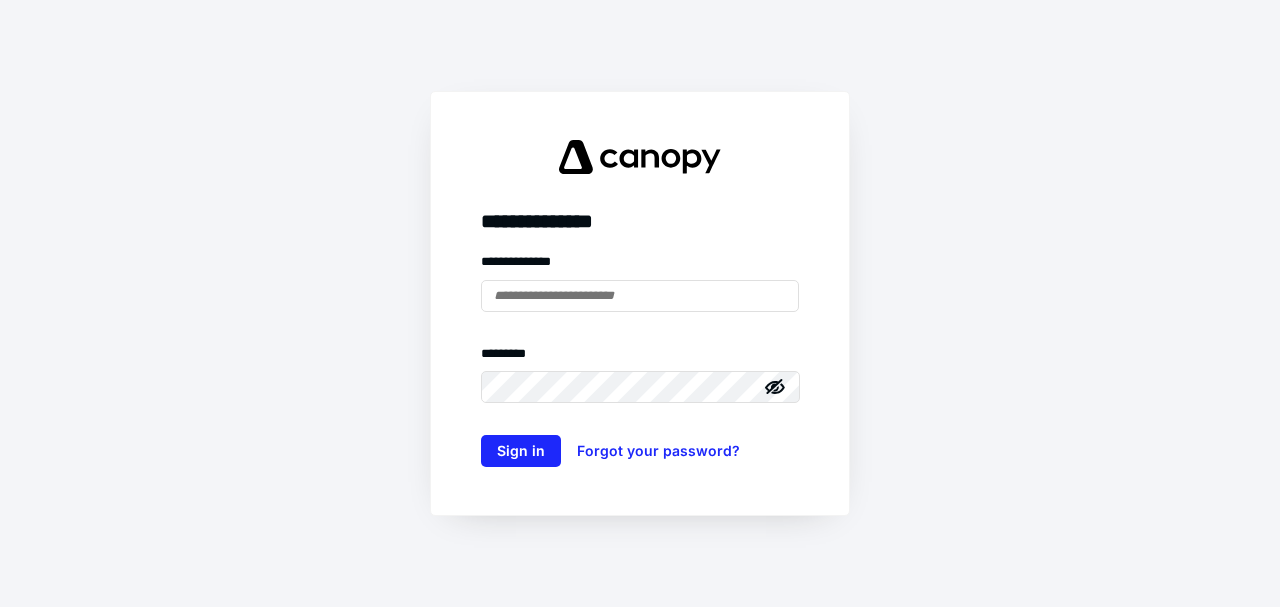 scroll, scrollTop: 0, scrollLeft: 0, axis: both 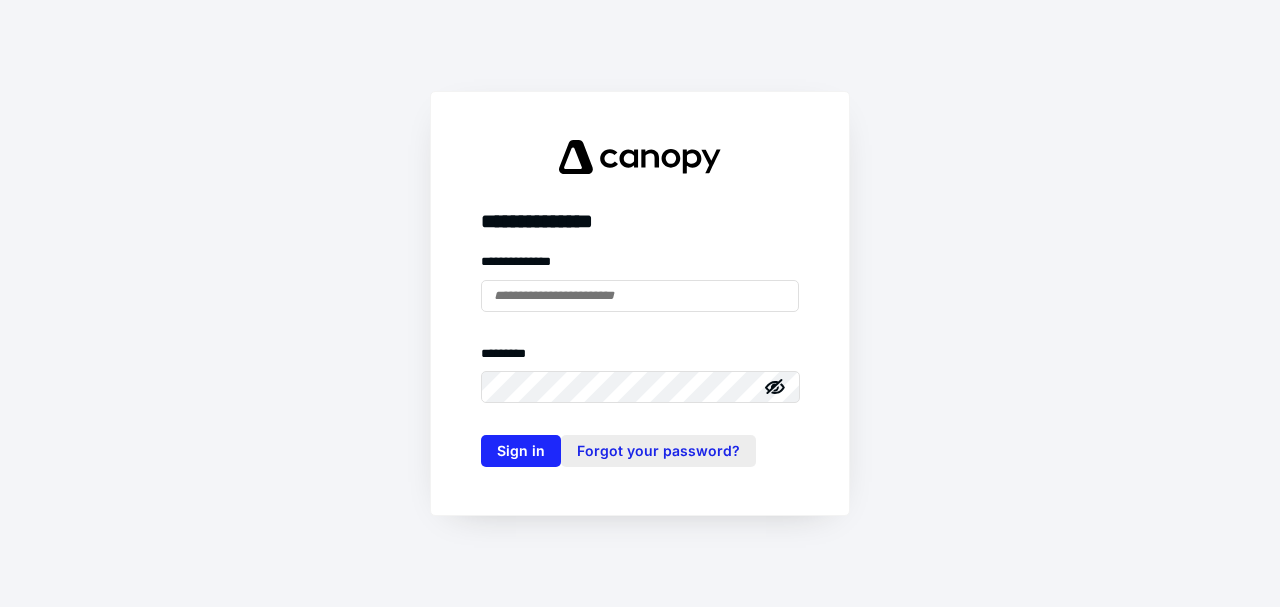 type on "**********" 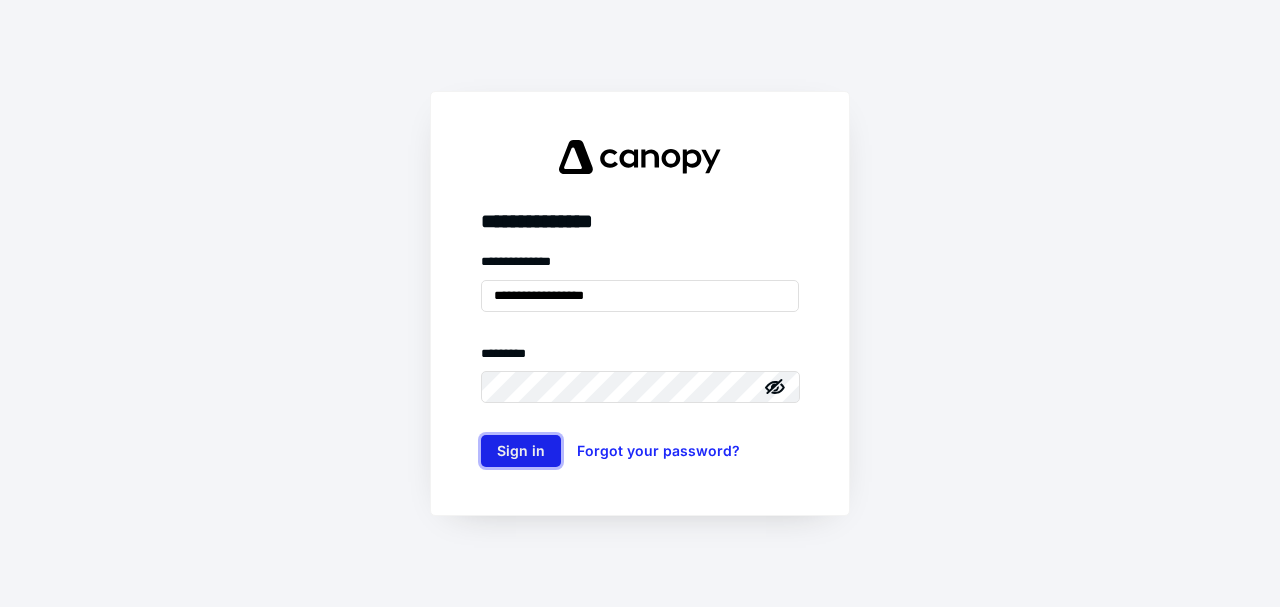 click on "Sign in" at bounding box center [521, 451] 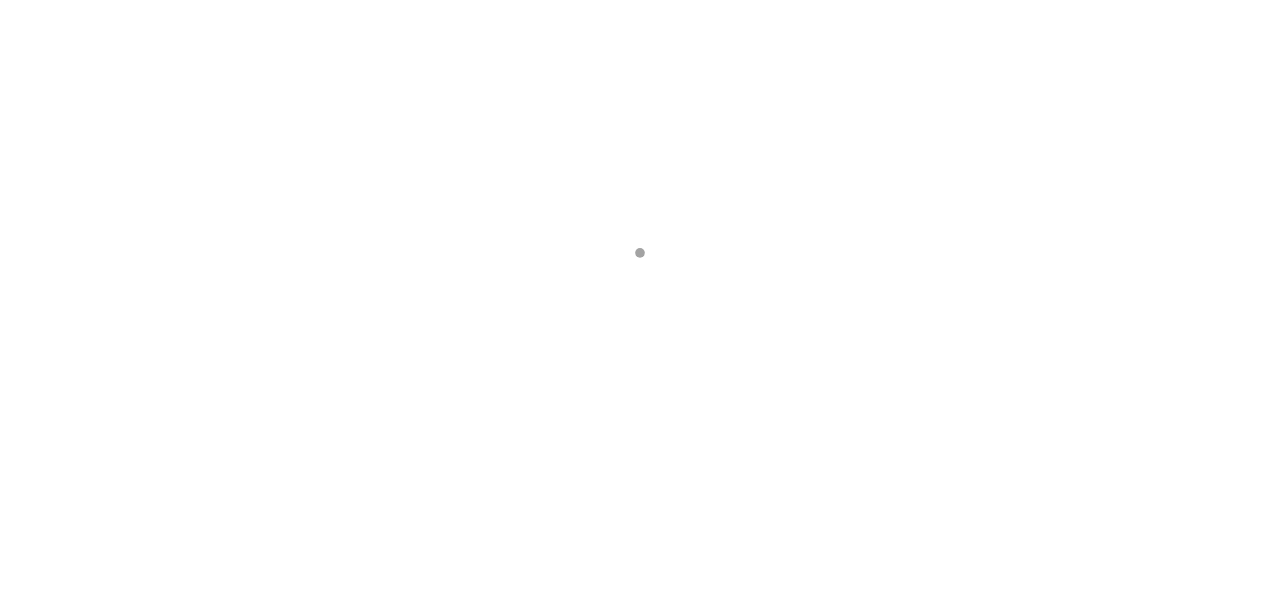 scroll, scrollTop: 0, scrollLeft: 0, axis: both 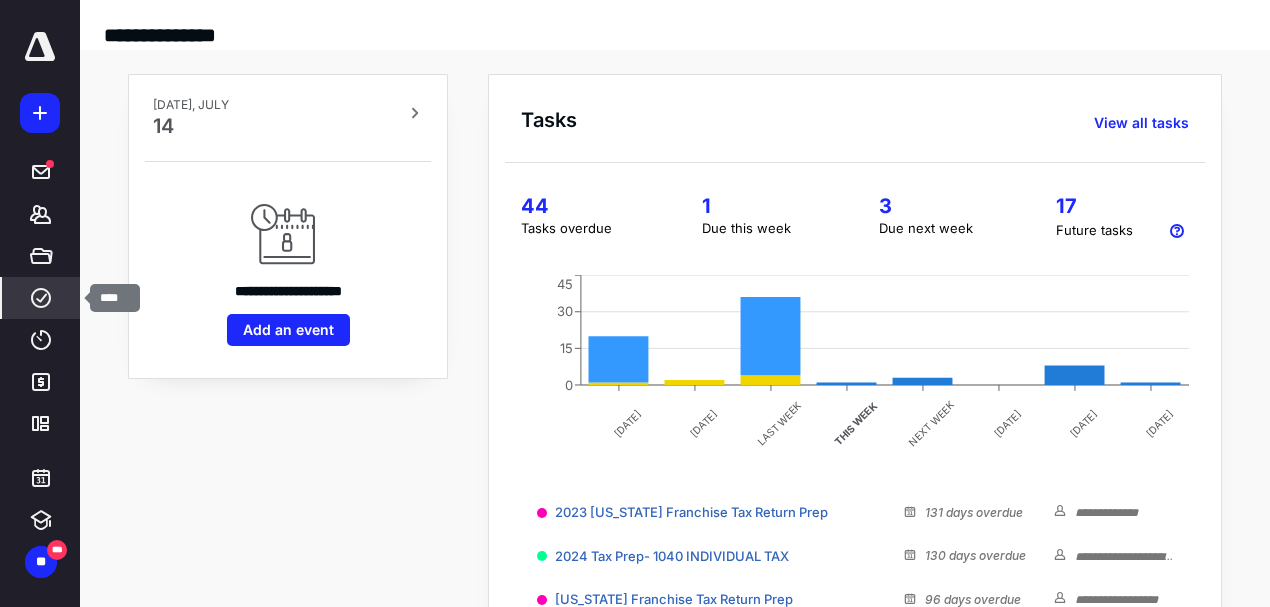 click 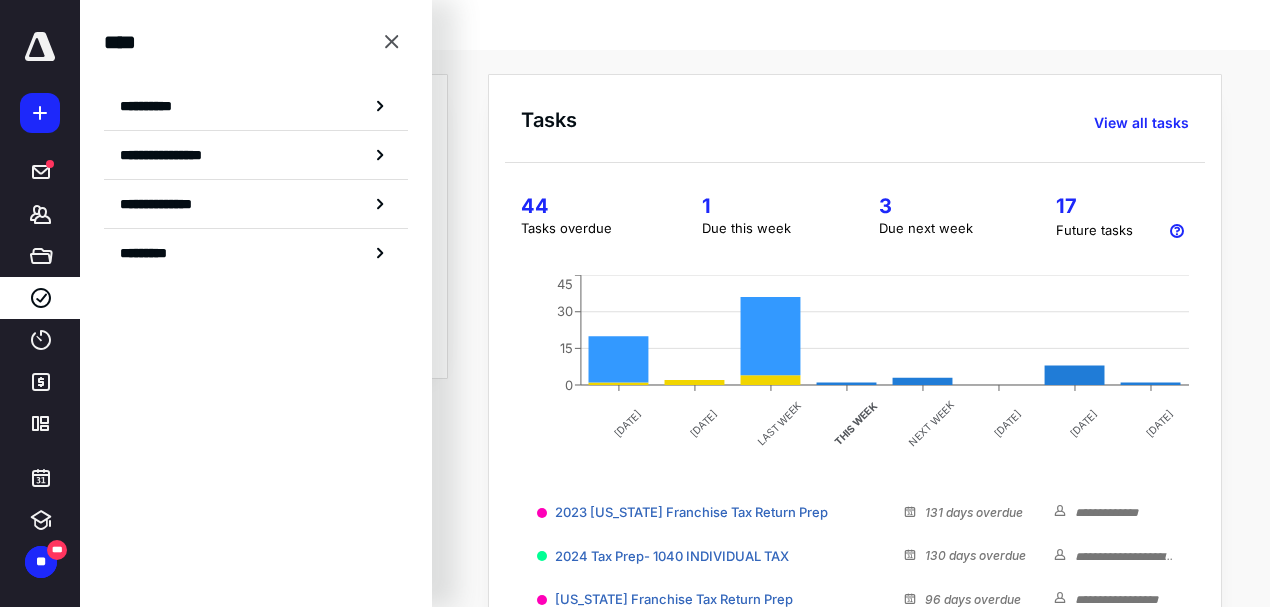 click on "**********" at bounding box center [153, 106] 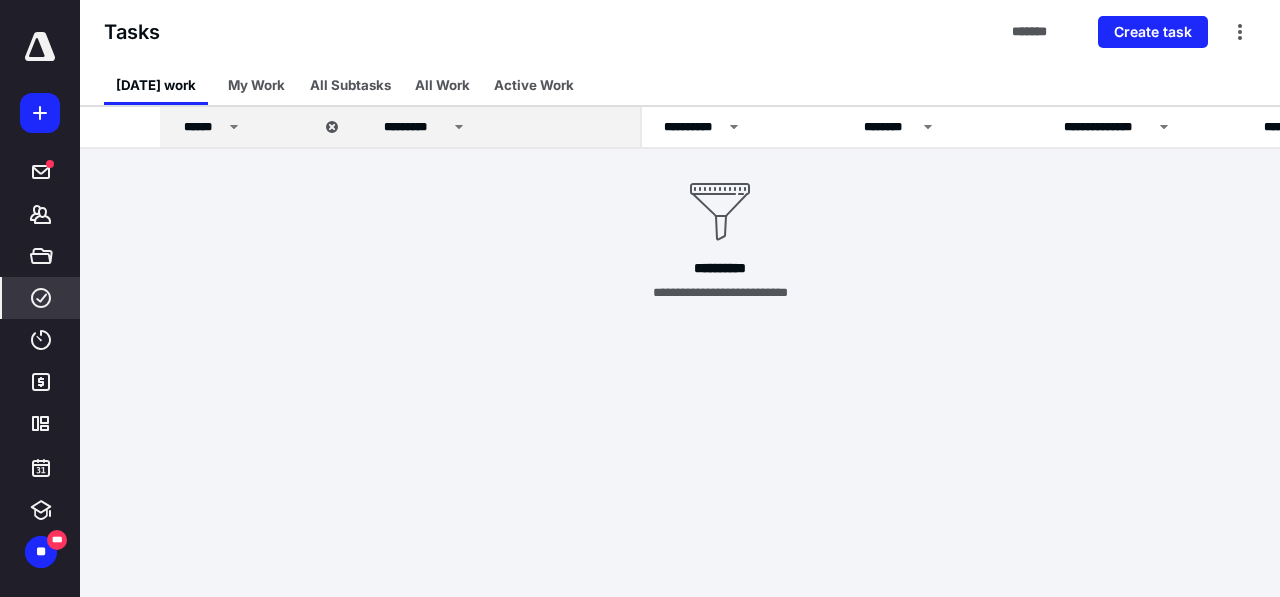click on "*********" at bounding box center (500, 127) 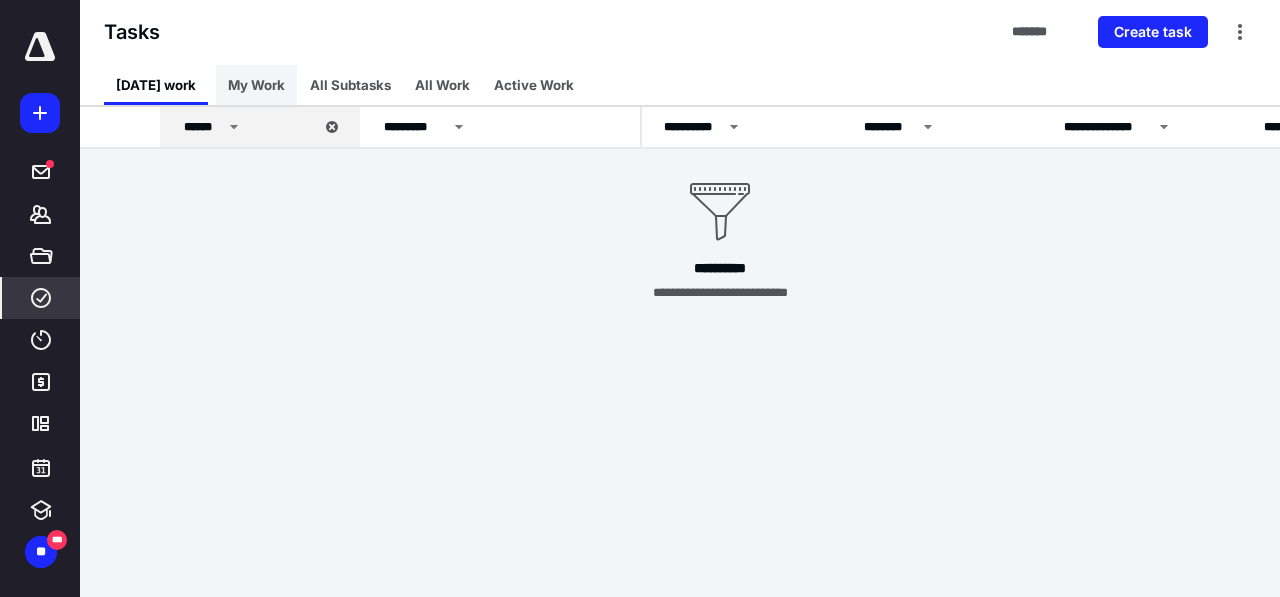 click on "My Work" at bounding box center (256, 85) 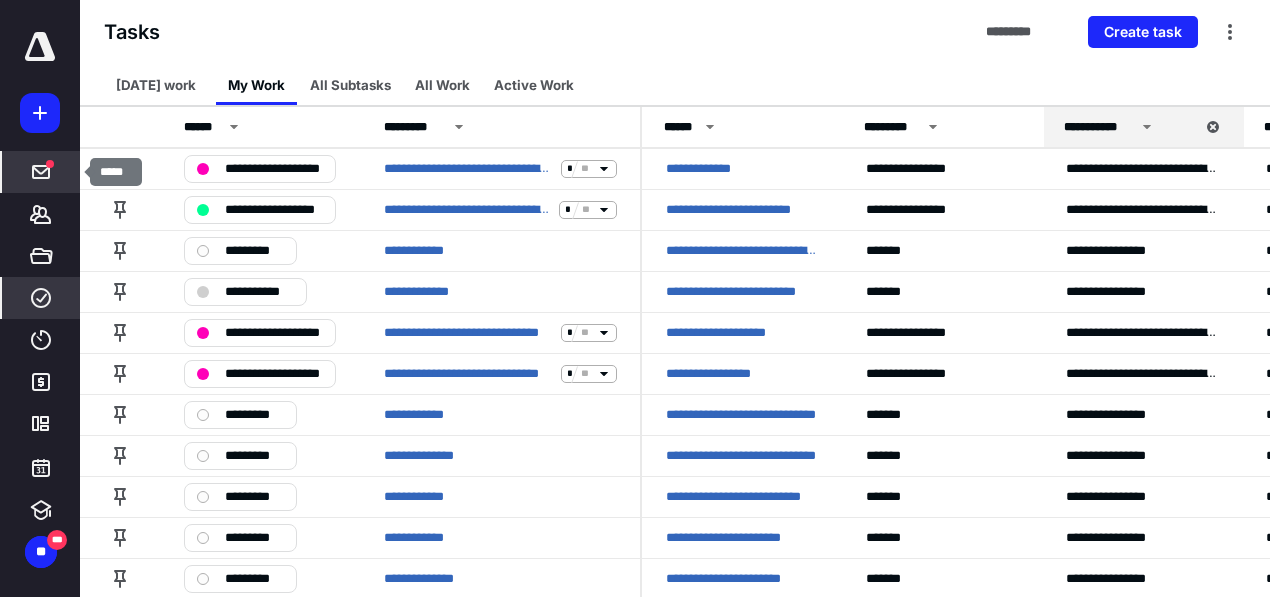 click 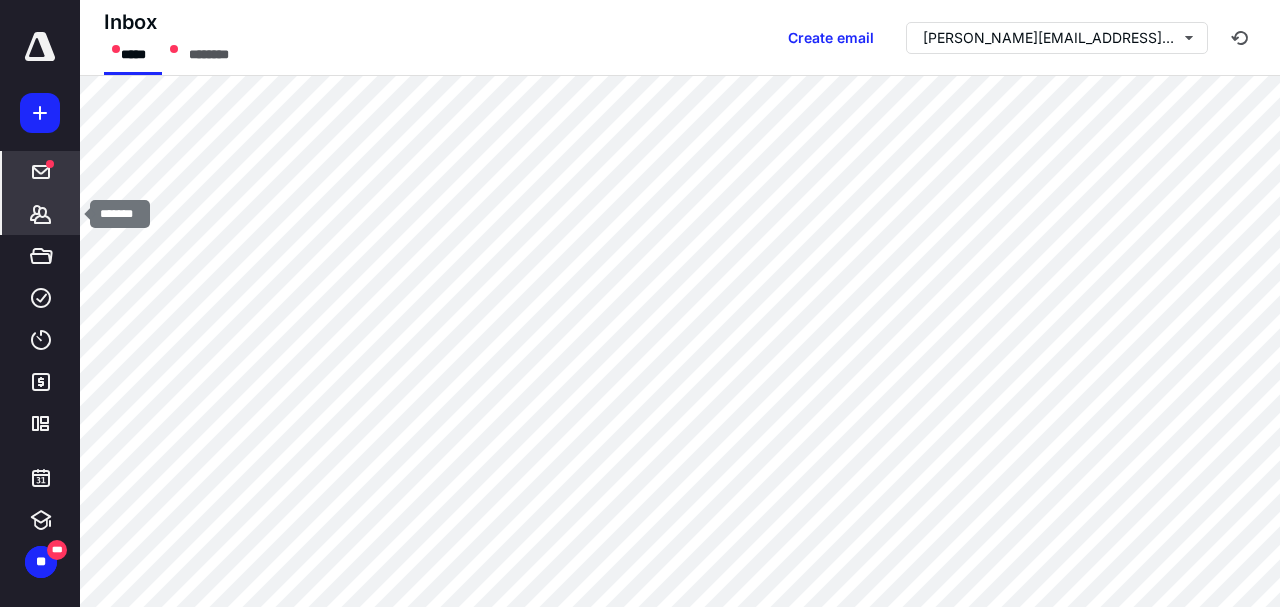click on "*******" at bounding box center [41, 214] 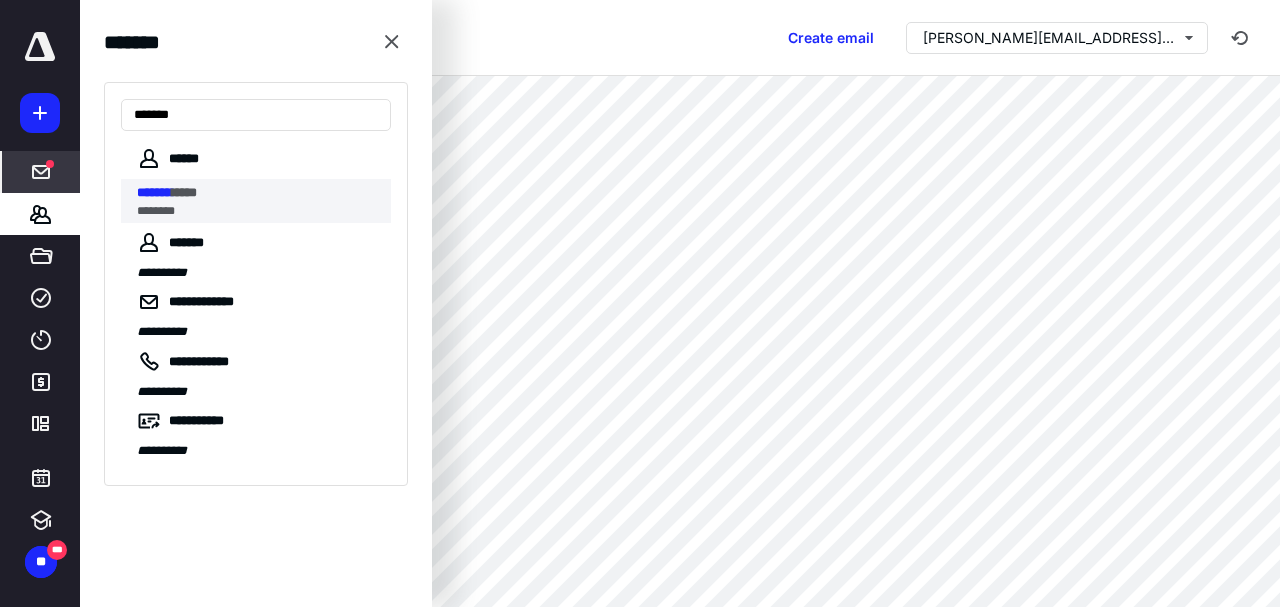 type on "*******" 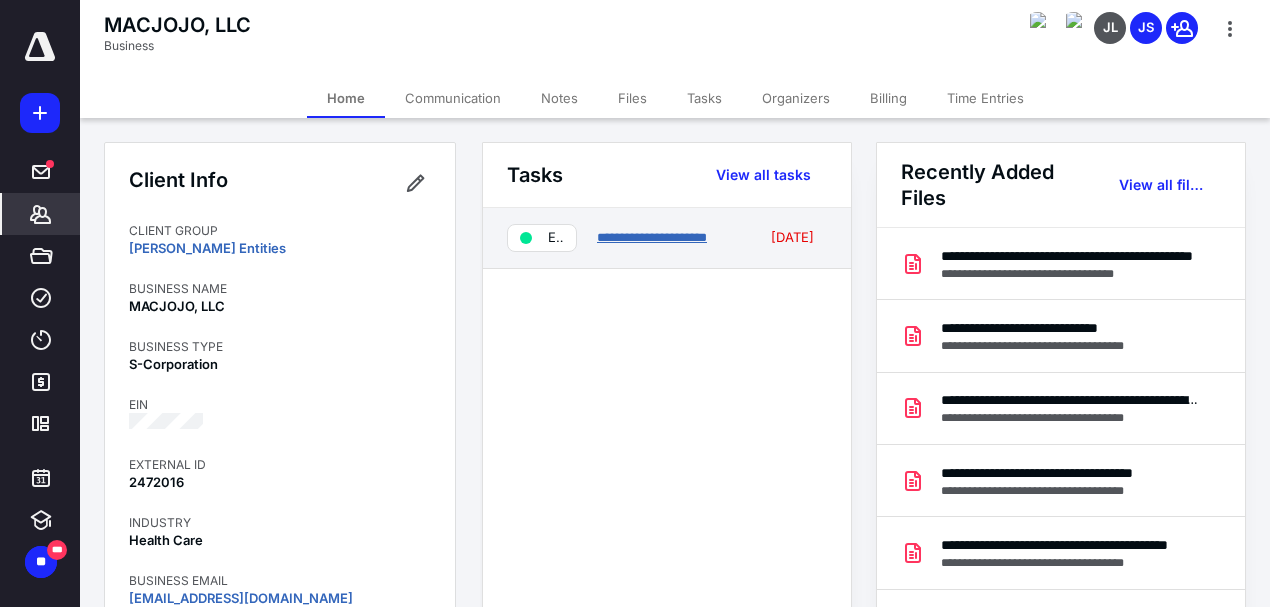 click on "**********" at bounding box center (652, 237) 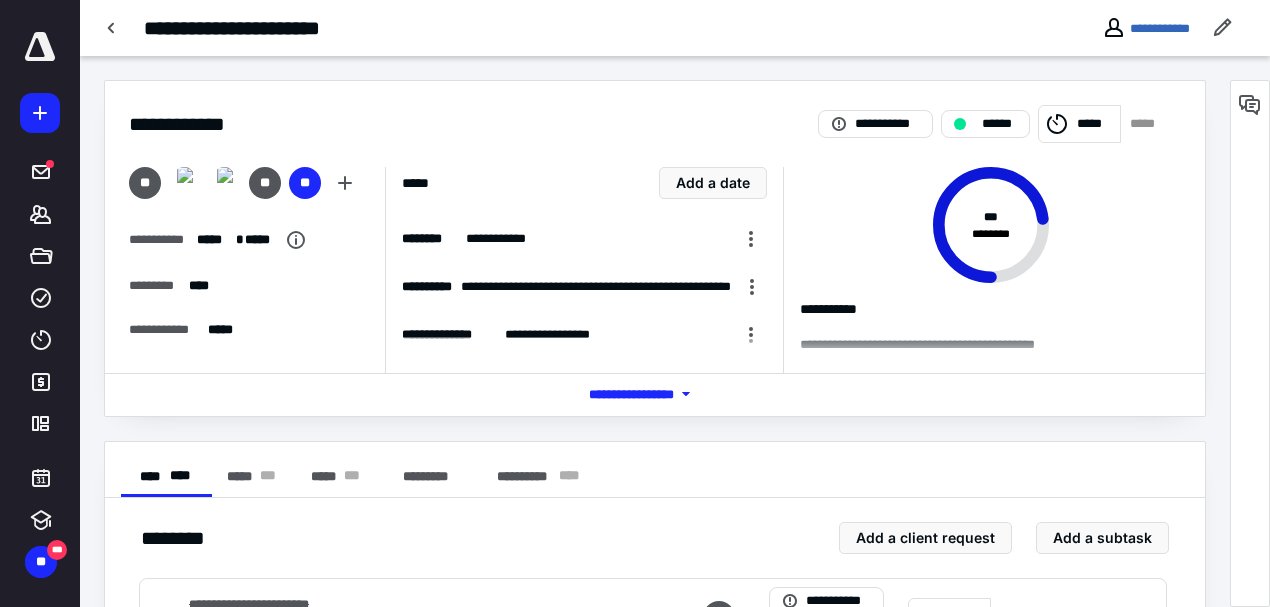 click on "*****" at bounding box center [1095, 124] 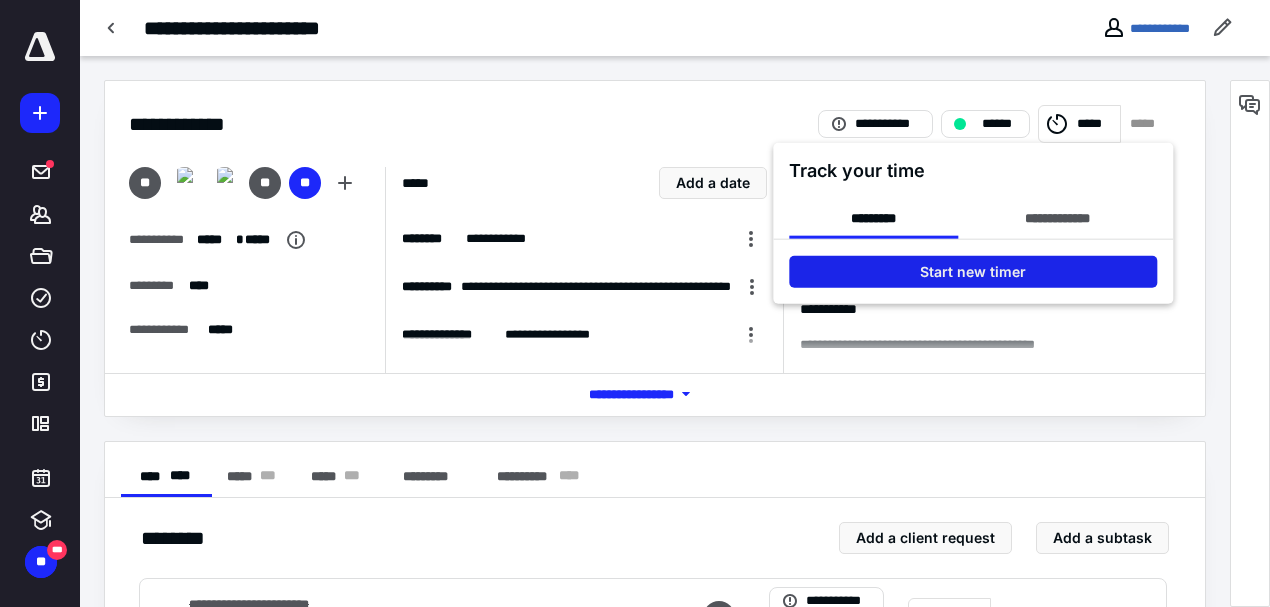 click on "Start new timer" at bounding box center [973, 272] 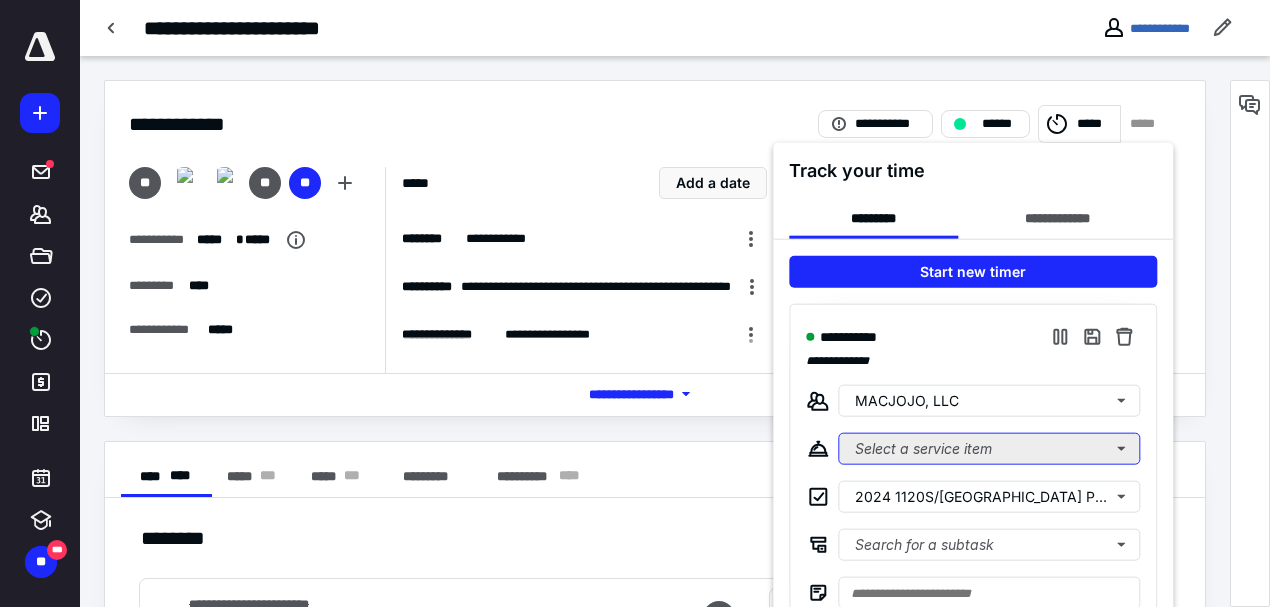click on "Select a service item" at bounding box center [989, 449] 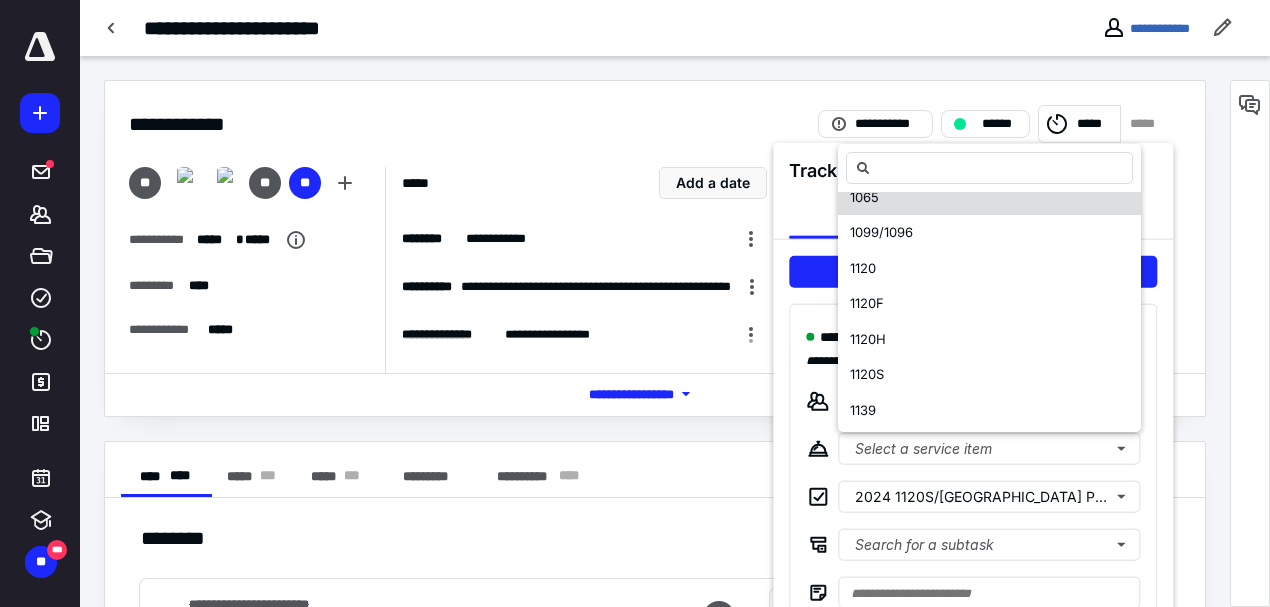 scroll, scrollTop: 200, scrollLeft: 0, axis: vertical 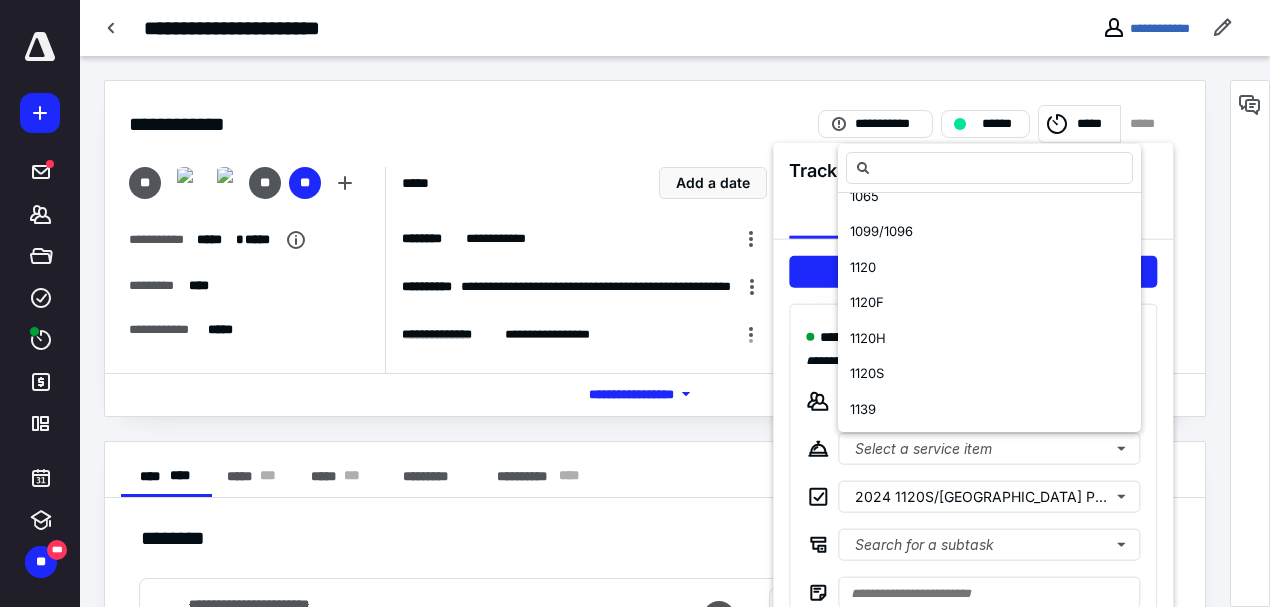 click on "1120S" at bounding box center [989, 374] 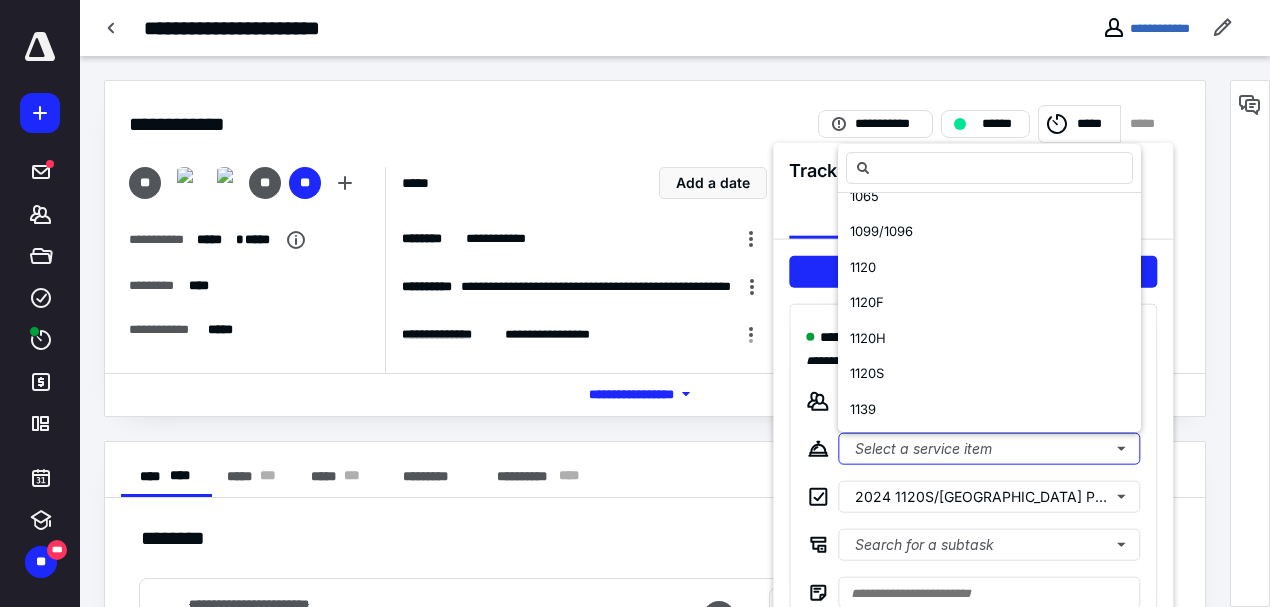 scroll, scrollTop: 0, scrollLeft: 0, axis: both 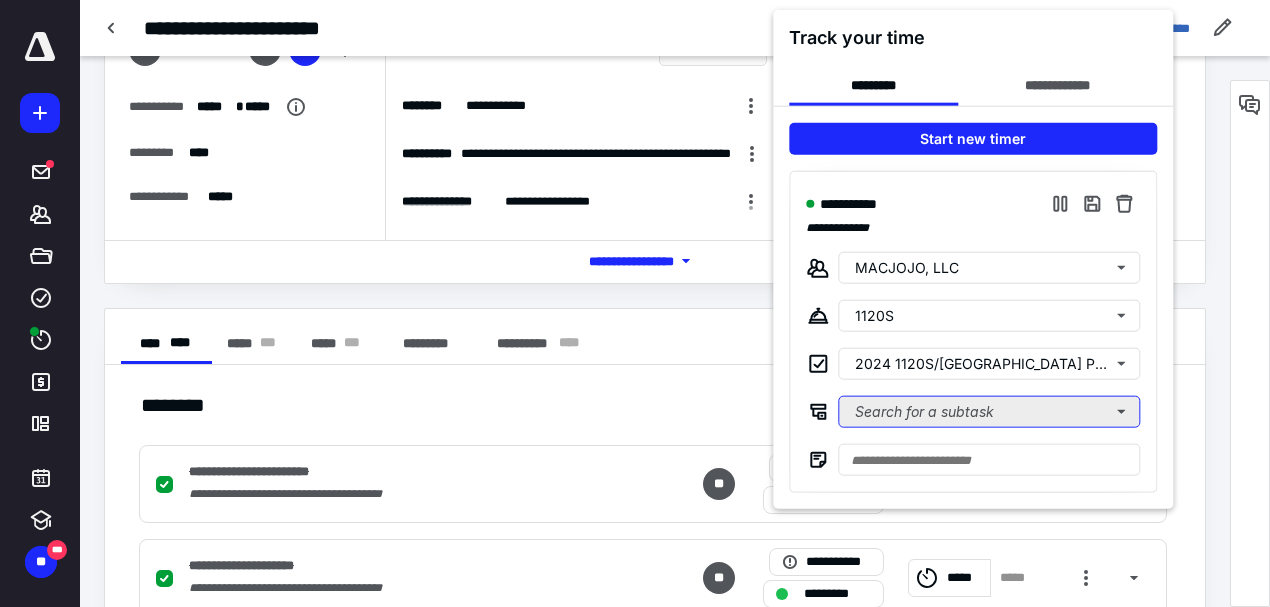 click on "Search for a subtask" at bounding box center (989, 412) 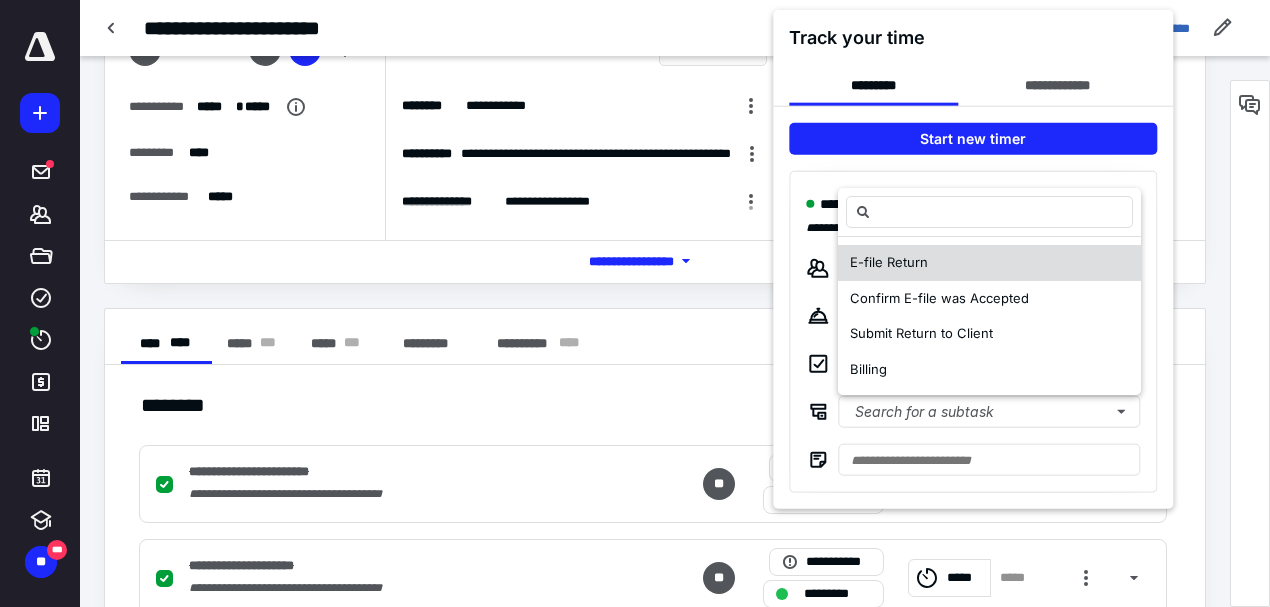click on "E-file Return" at bounding box center [889, 262] 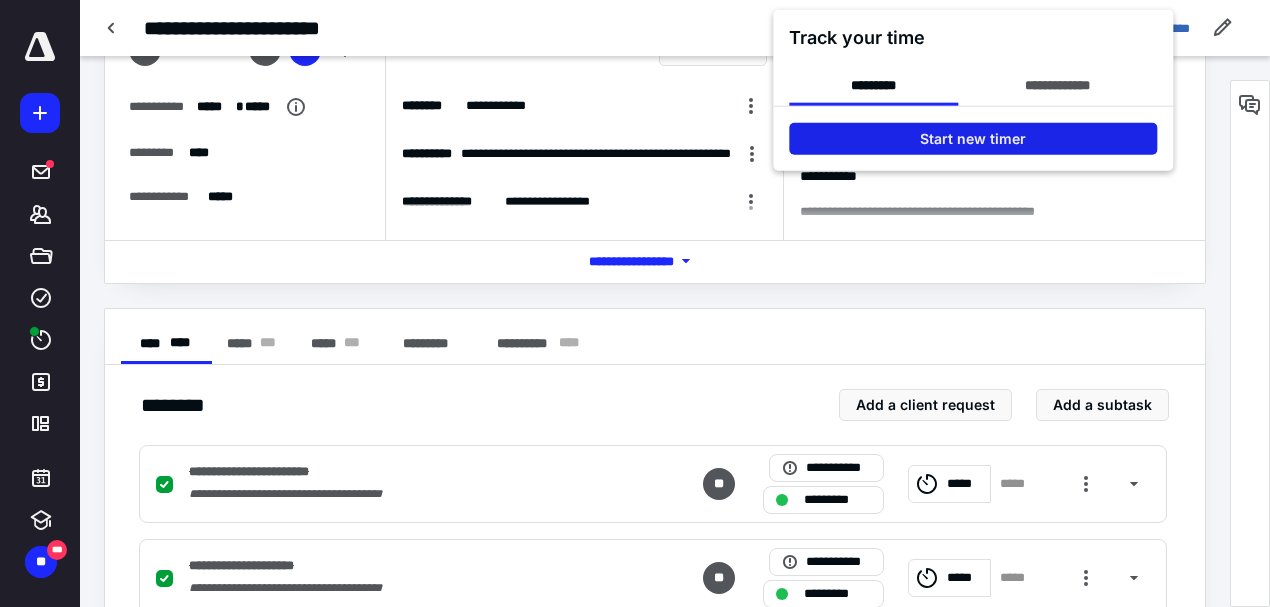 click on "Start new timer" at bounding box center (973, 139) 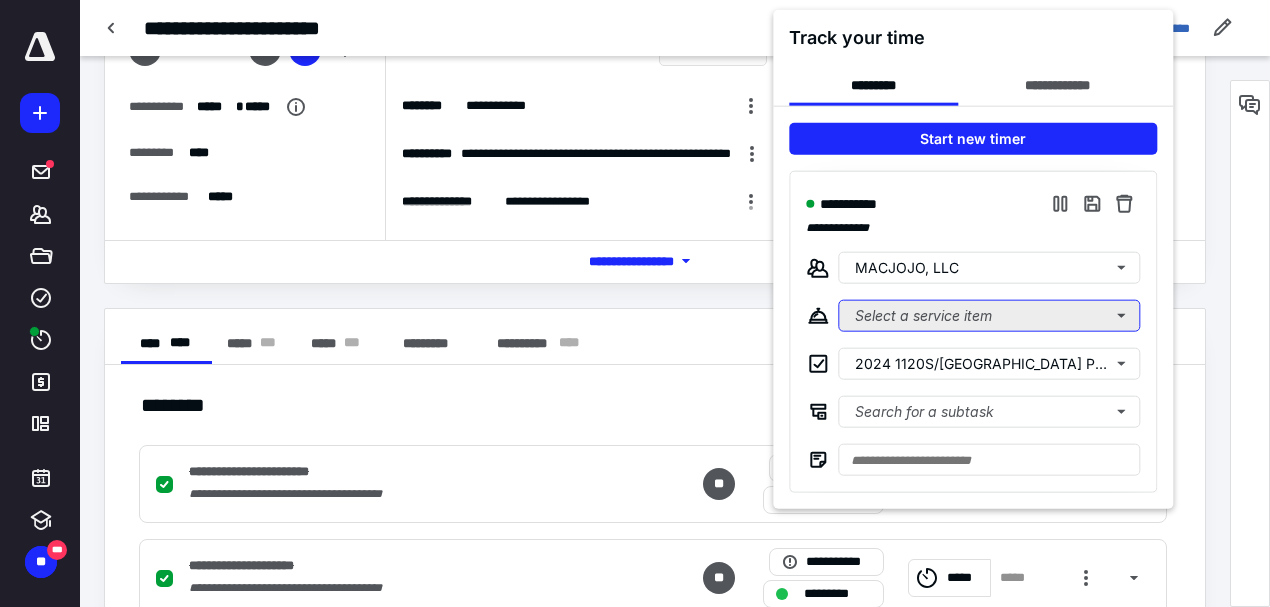 click on "Select a service item" at bounding box center [989, 316] 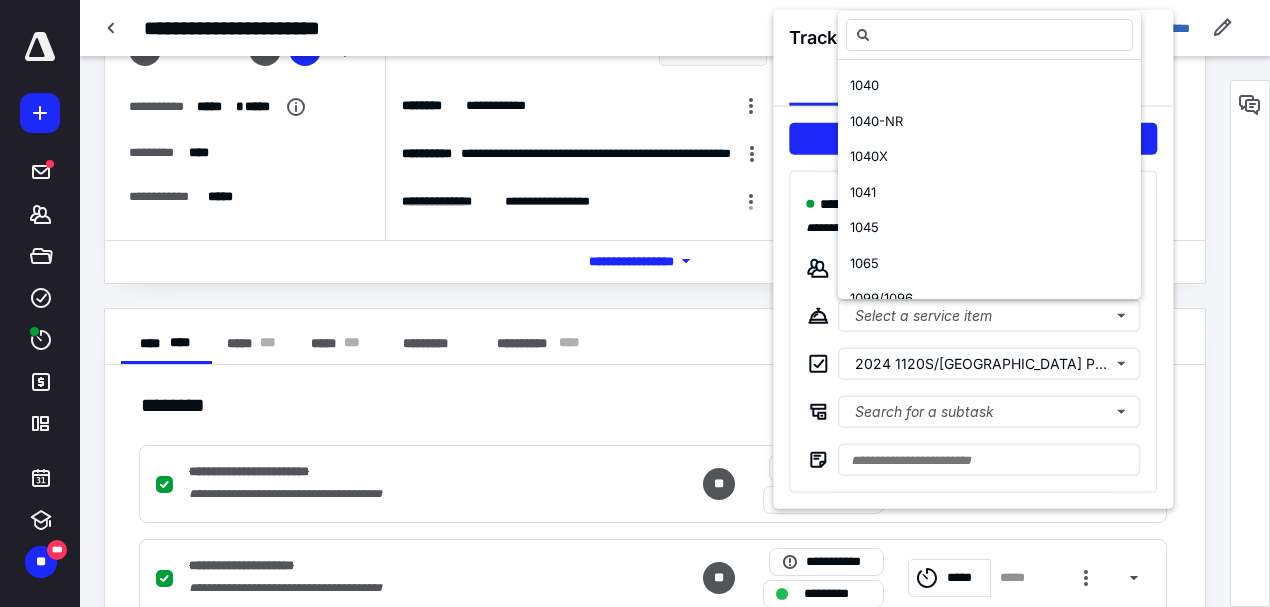 click at bounding box center (635, 303) 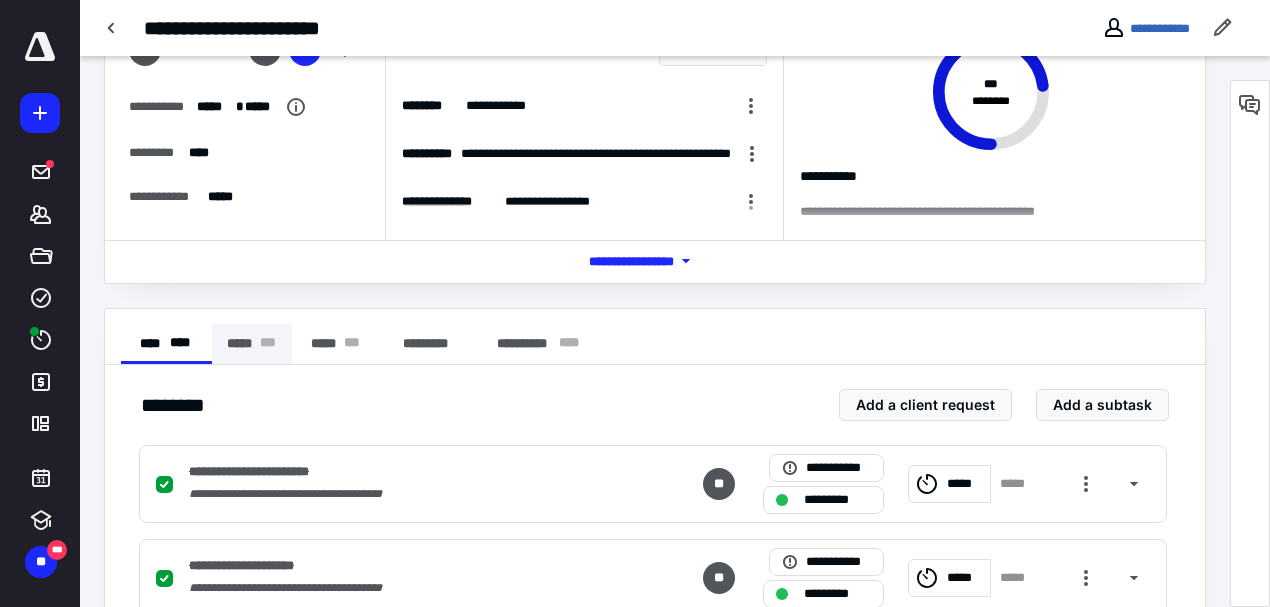 click on "***** * * *" at bounding box center [252, 344] 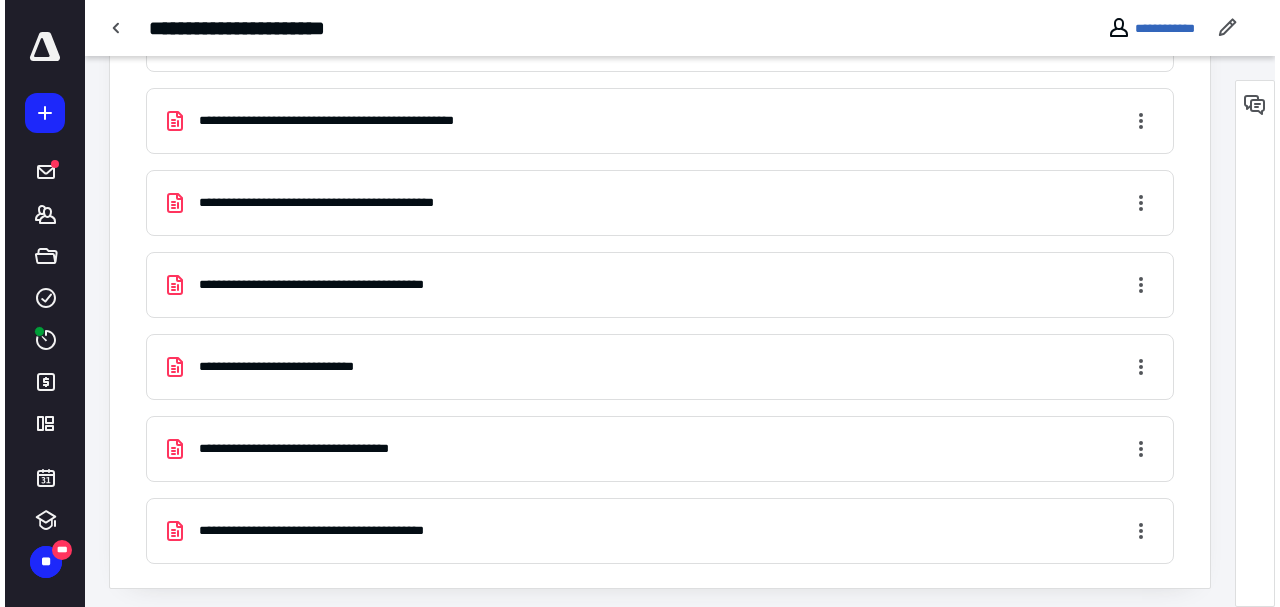 scroll, scrollTop: 506, scrollLeft: 0, axis: vertical 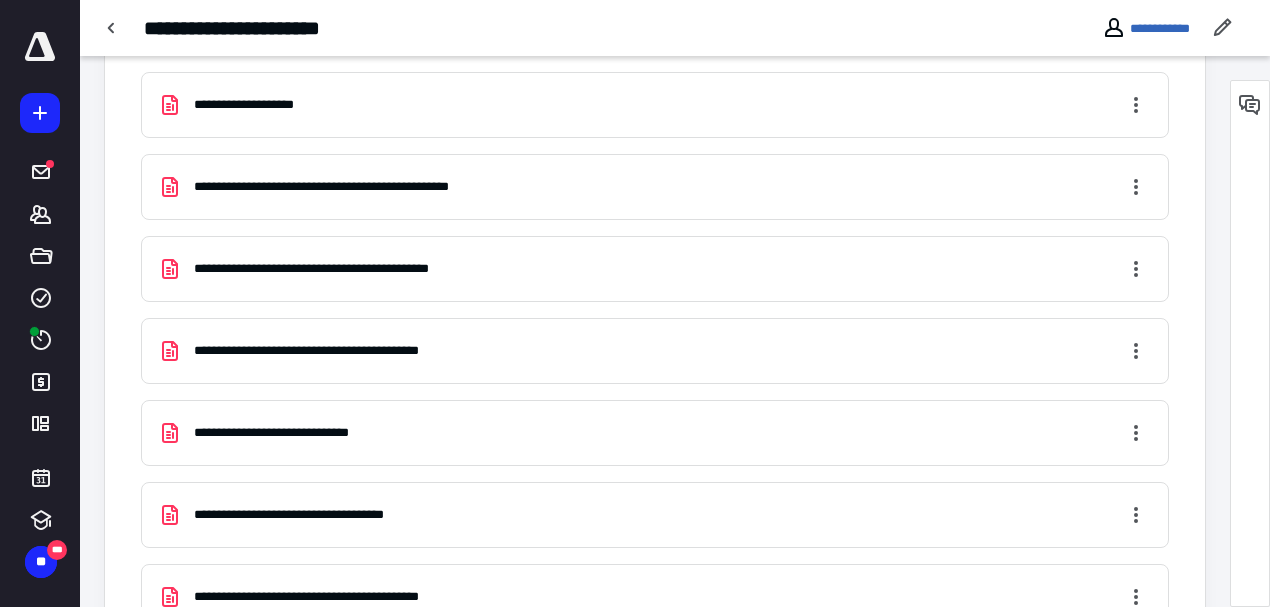 click on "**********" at bounding box center (358, 187) 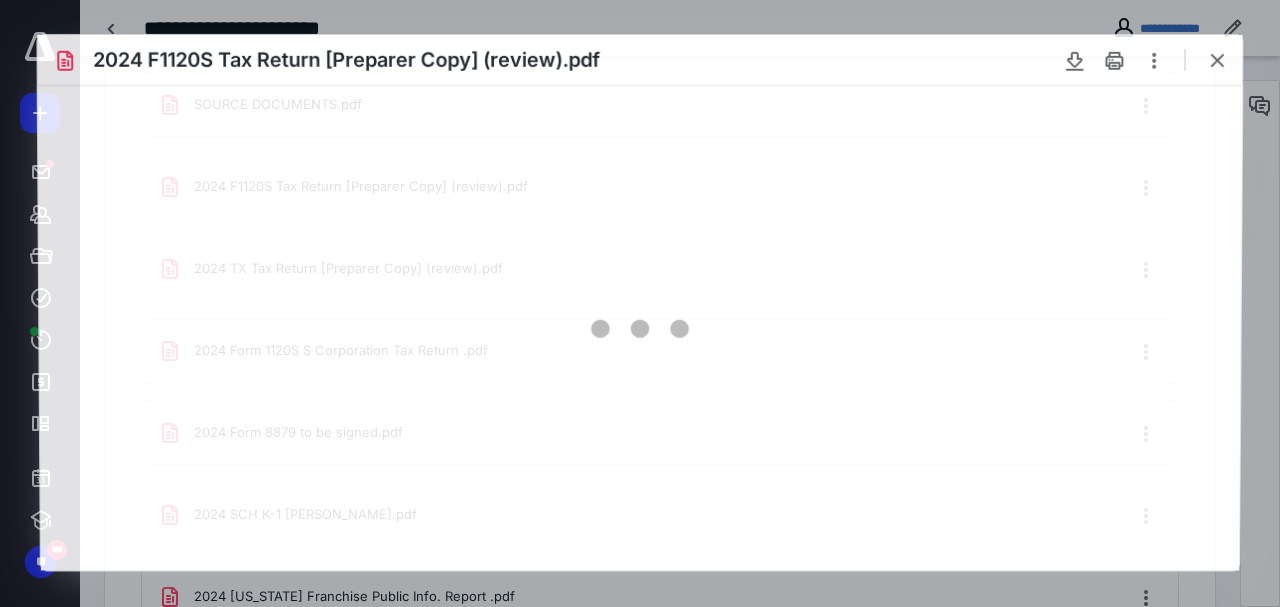 scroll, scrollTop: 0, scrollLeft: 0, axis: both 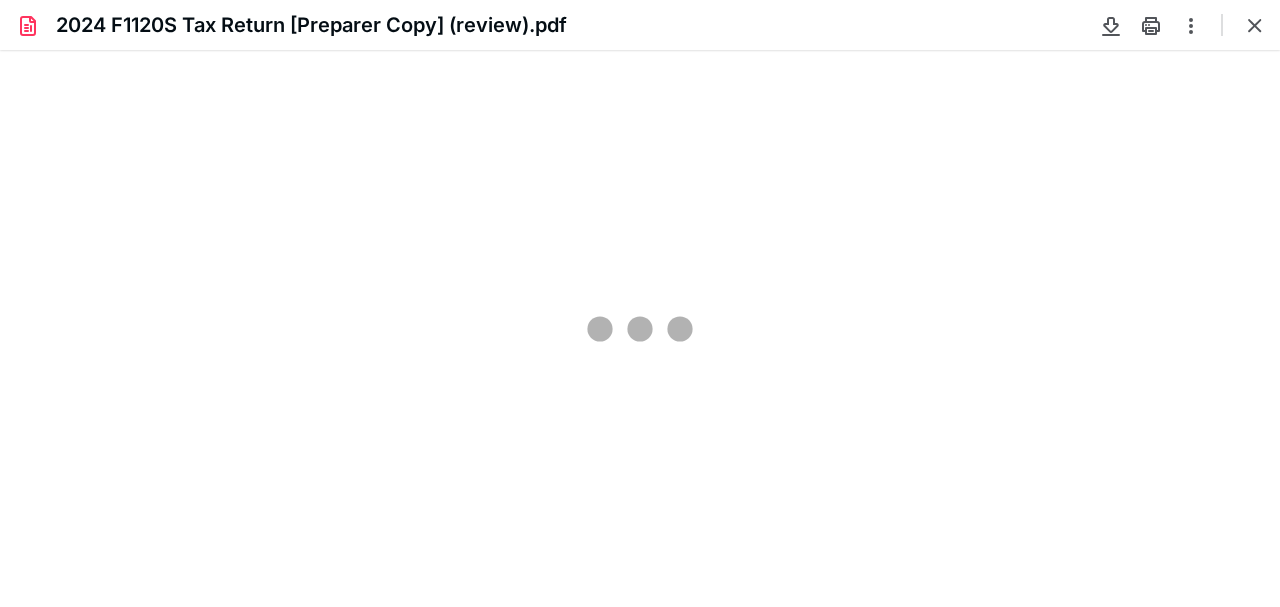 type on "61" 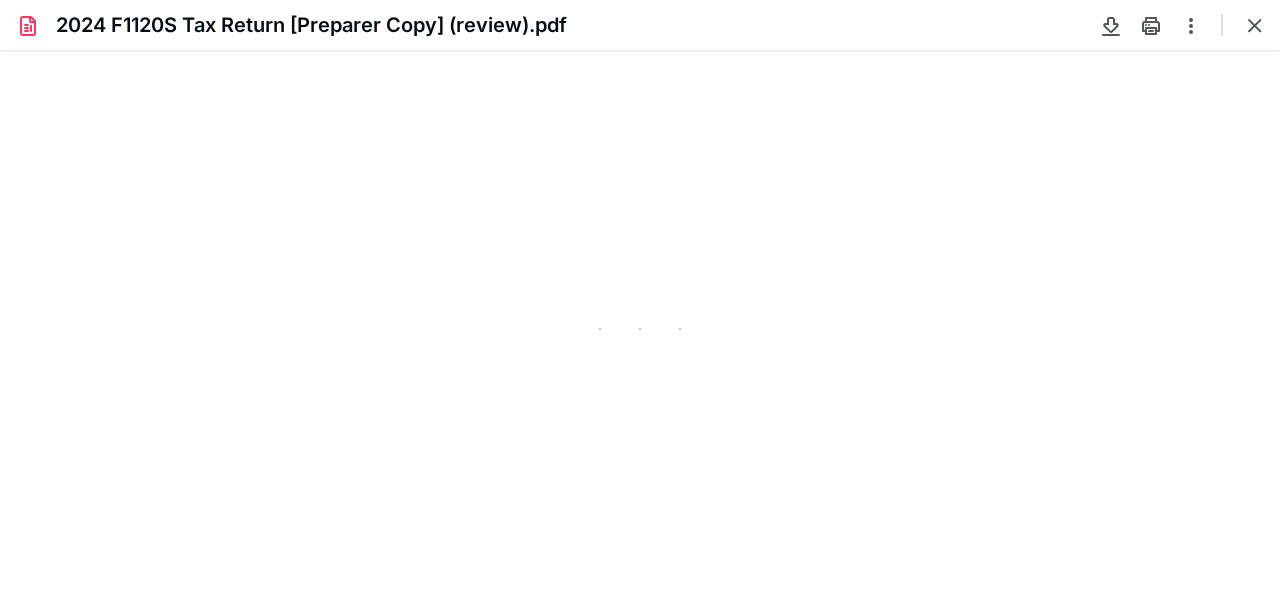 scroll, scrollTop: 78, scrollLeft: 0, axis: vertical 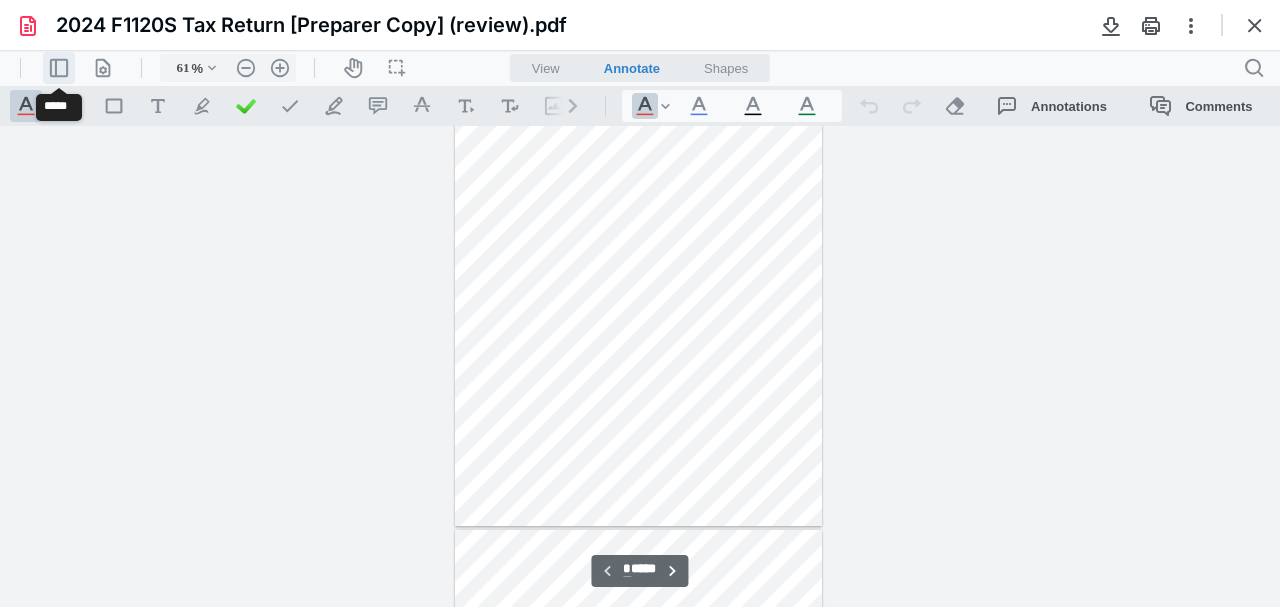 click on ".cls-1{fill:#abb0c4;} icon - header - sidebar - line" at bounding box center (59, 68) 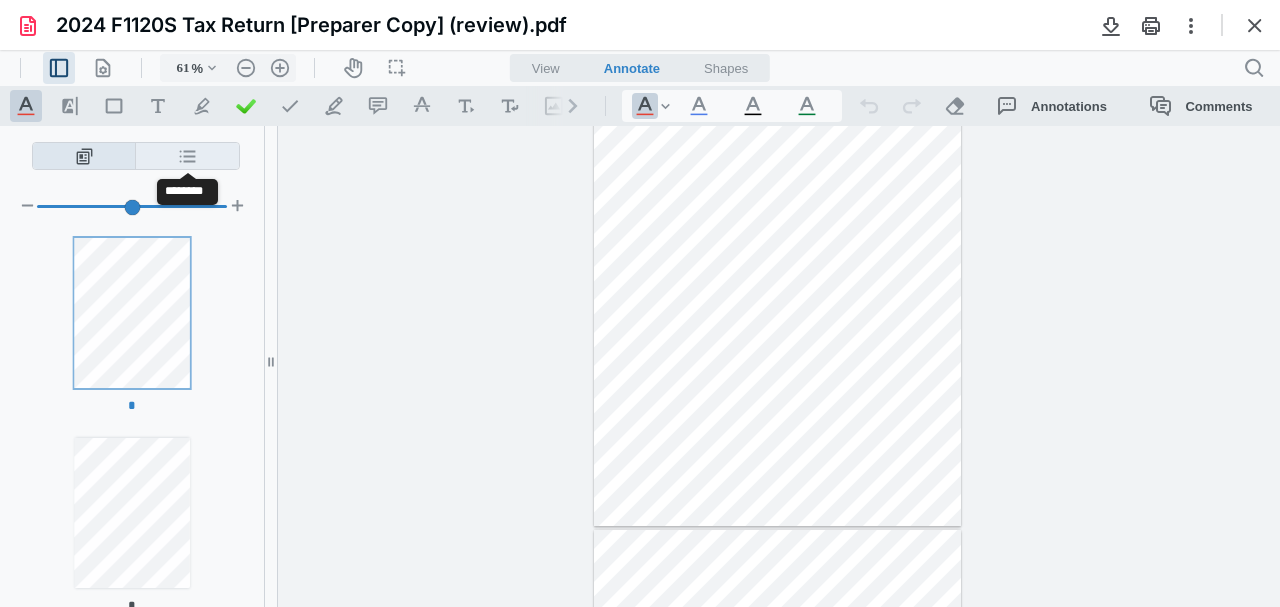 click on "**********" at bounding box center (187, 156) 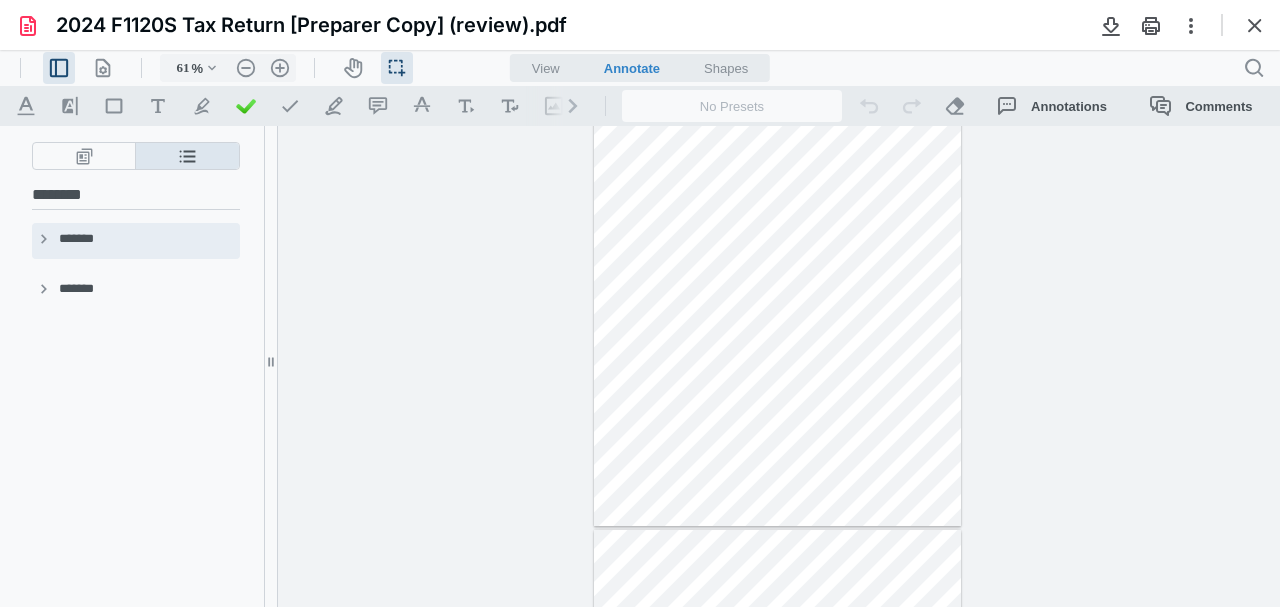 click on "**********" at bounding box center (44, 241) 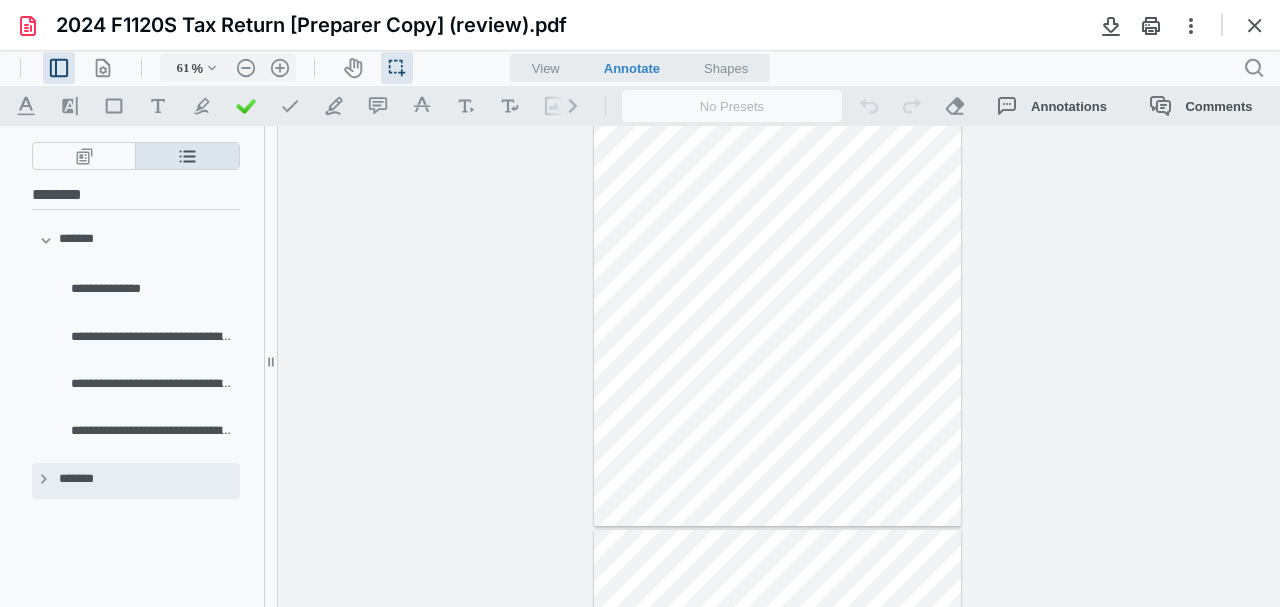 click on "**********" at bounding box center [44, 481] 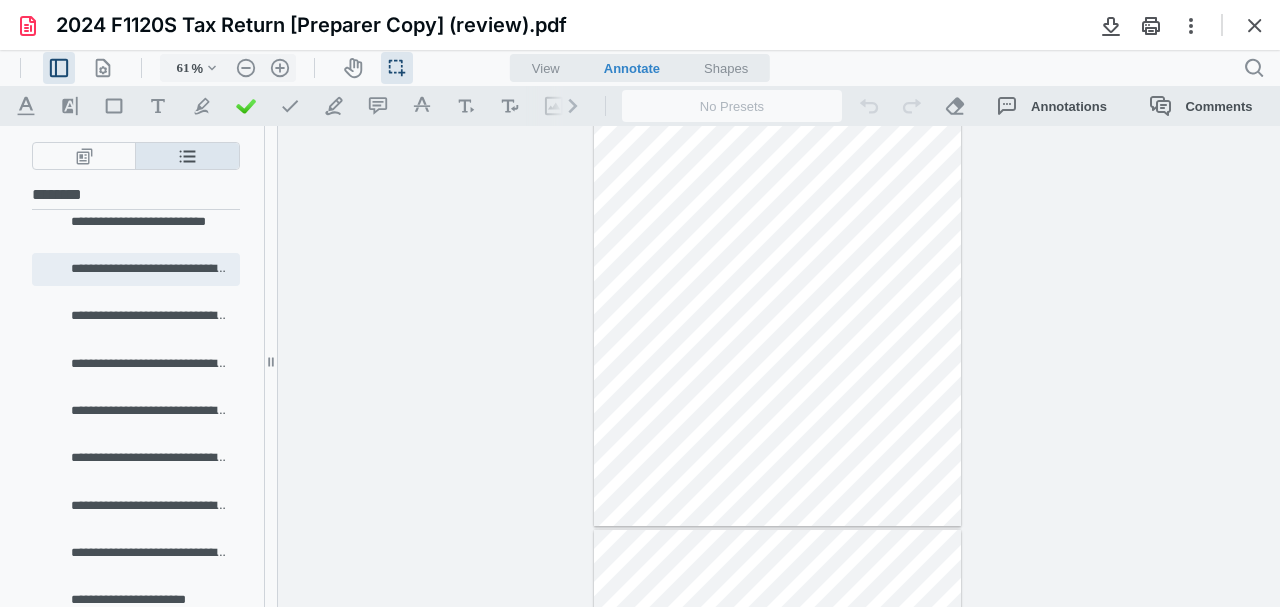 scroll, scrollTop: 1636, scrollLeft: 0, axis: vertical 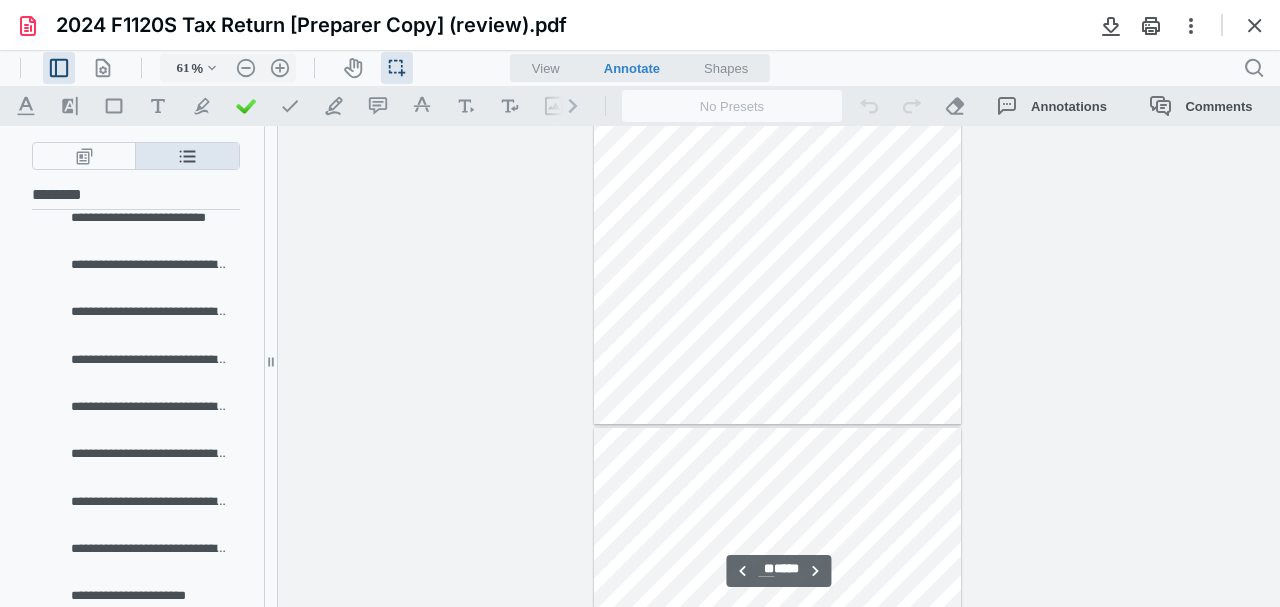 type on "**" 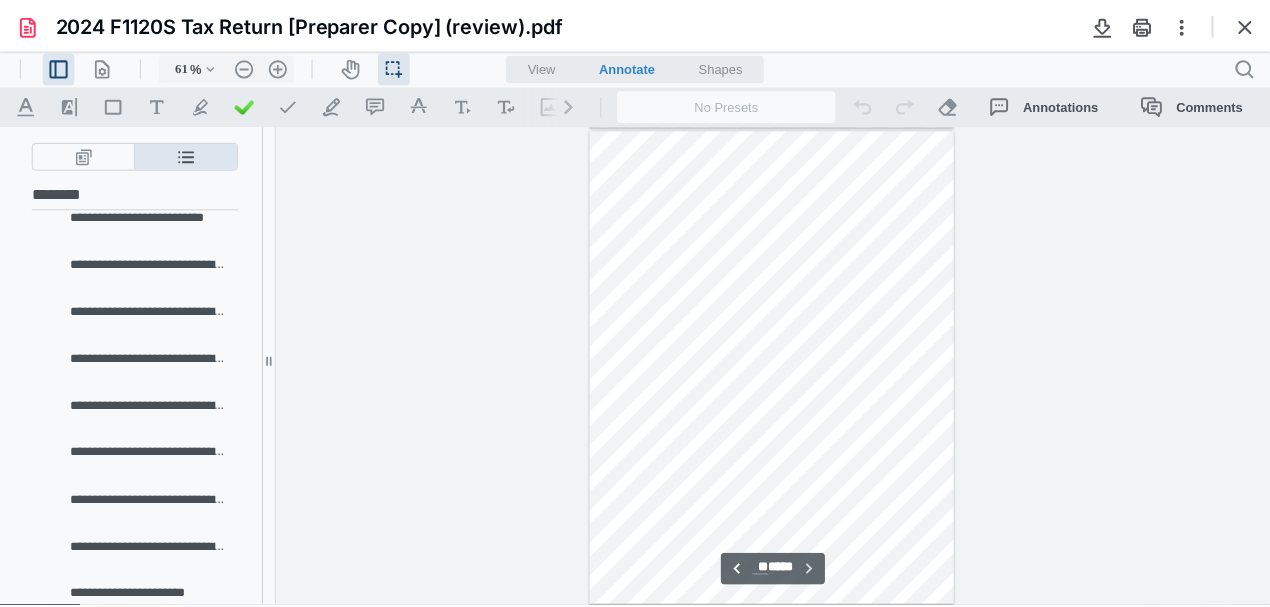 scroll, scrollTop: 19024, scrollLeft: 0, axis: vertical 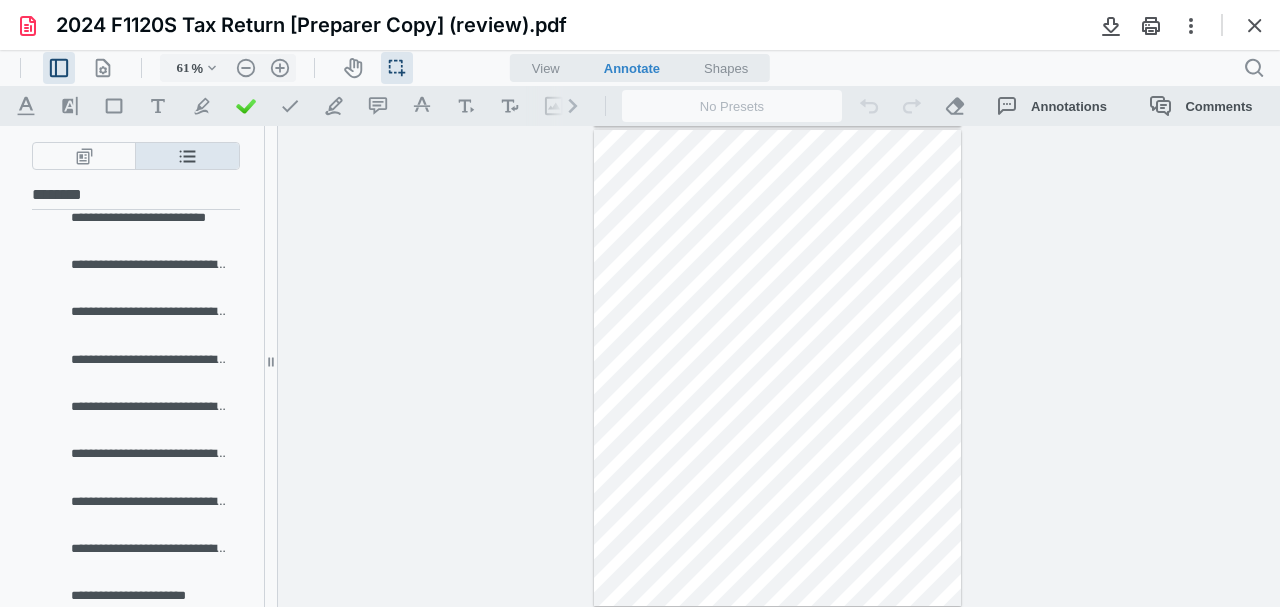 click at bounding box center (1255, 25) 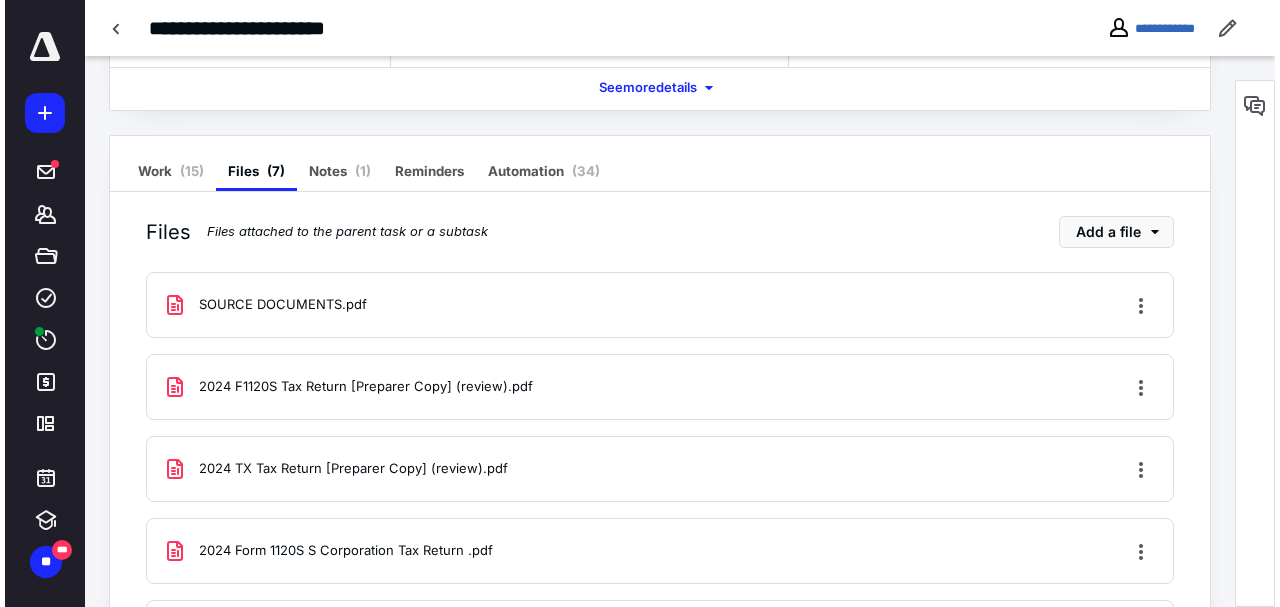 scroll, scrollTop: 239, scrollLeft: 0, axis: vertical 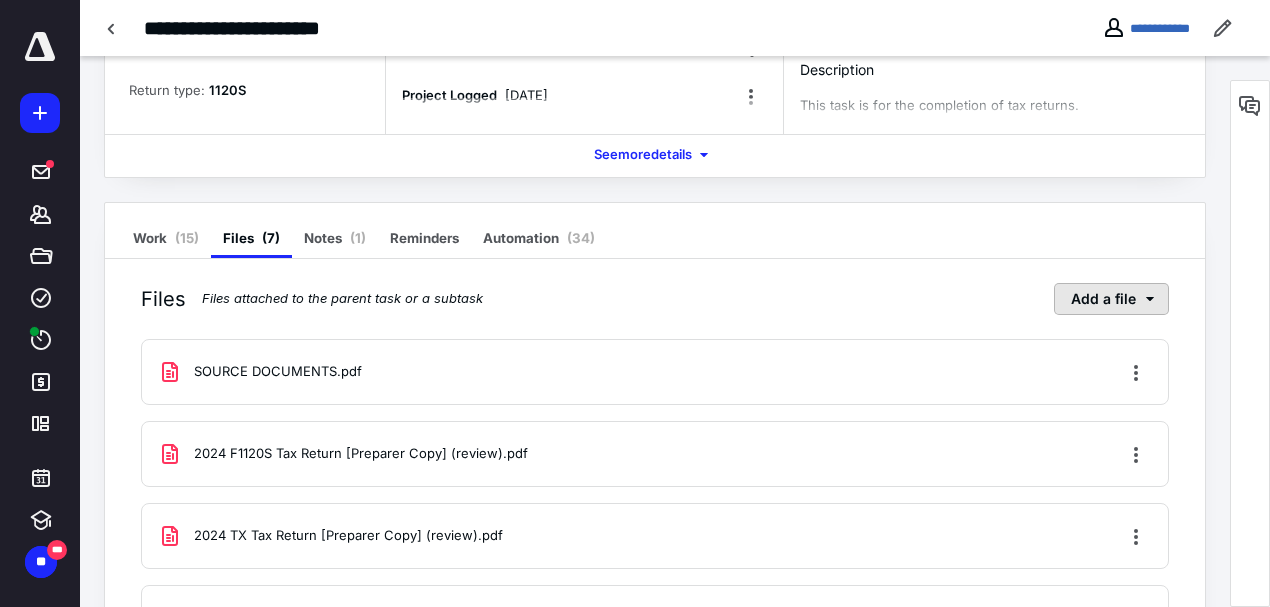 click on "Add a file" at bounding box center [1111, 299] 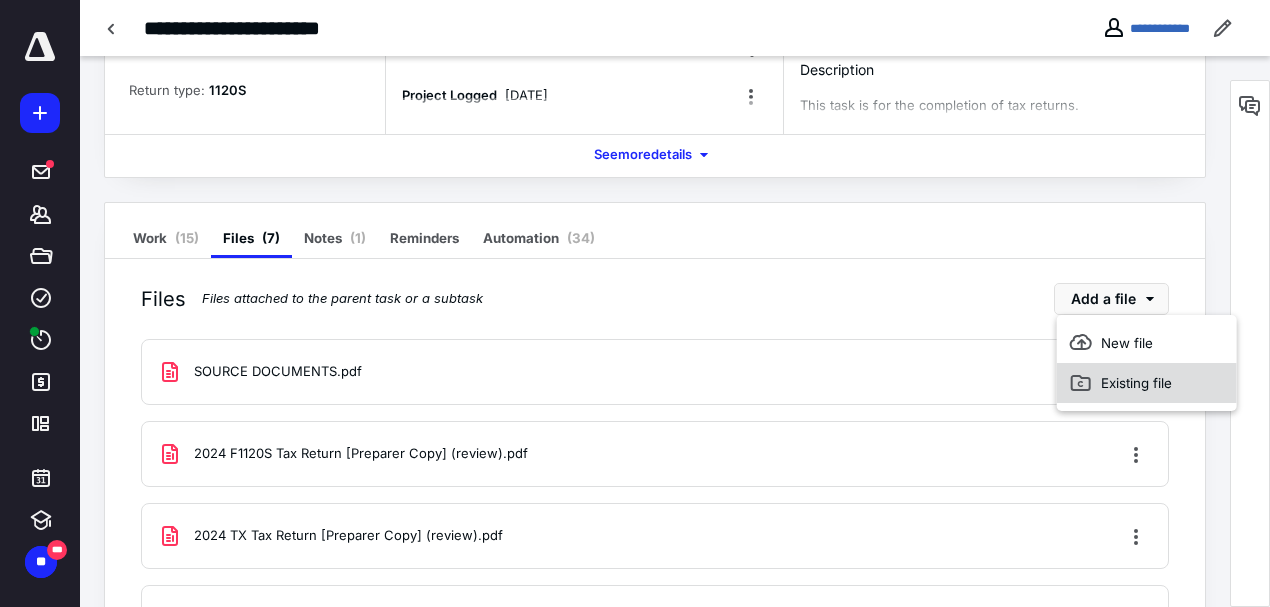 click on "Existing file" at bounding box center (1147, 383) 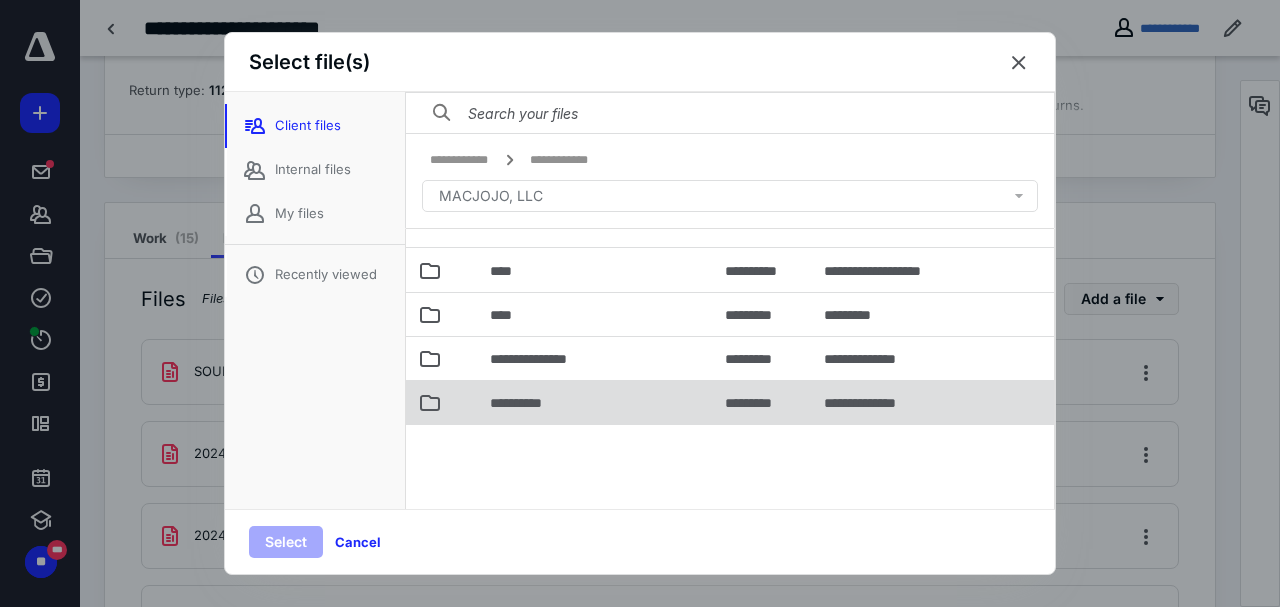 scroll, scrollTop: 56, scrollLeft: 0, axis: vertical 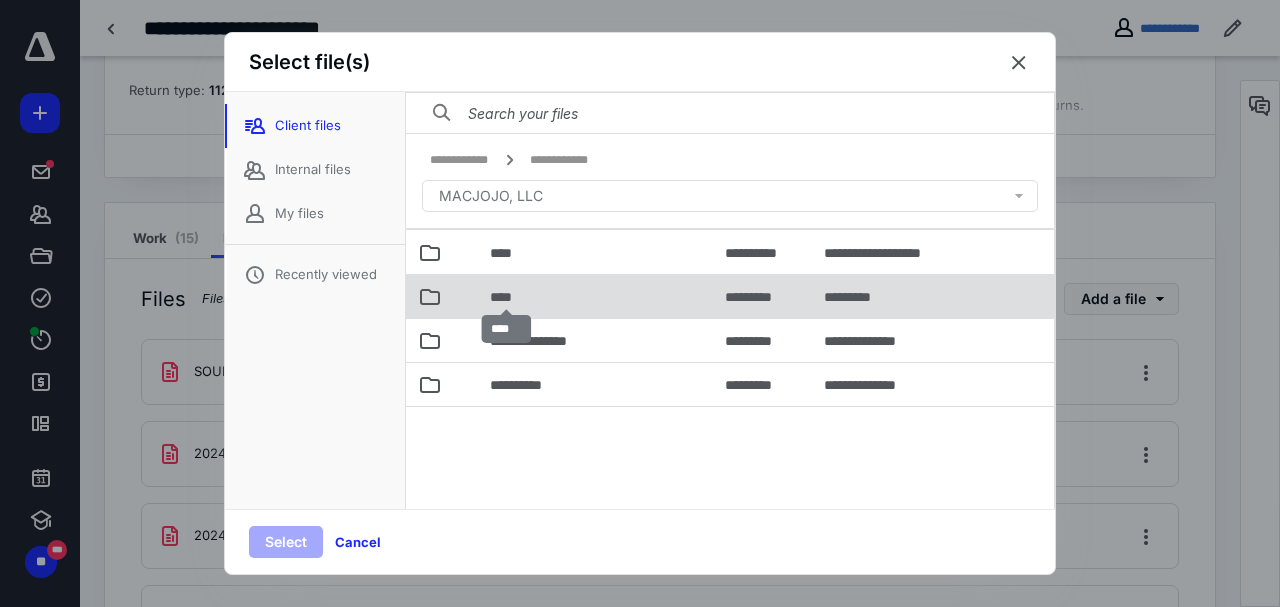 click on "****" at bounding box center [507, 297] 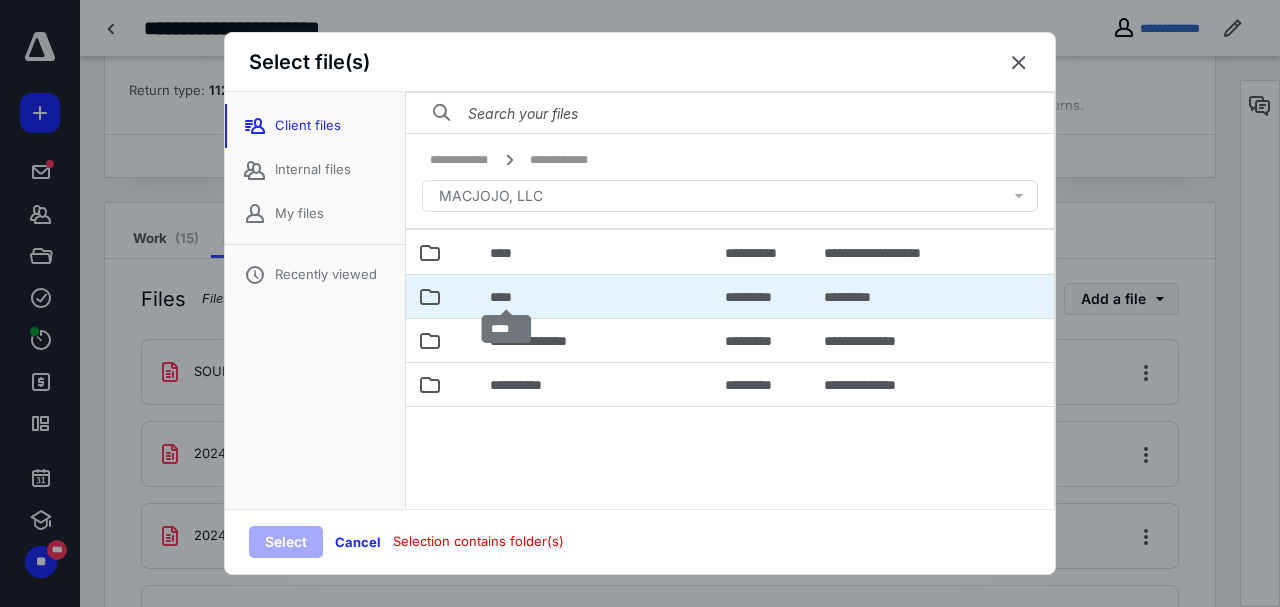 click on "****" at bounding box center (507, 297) 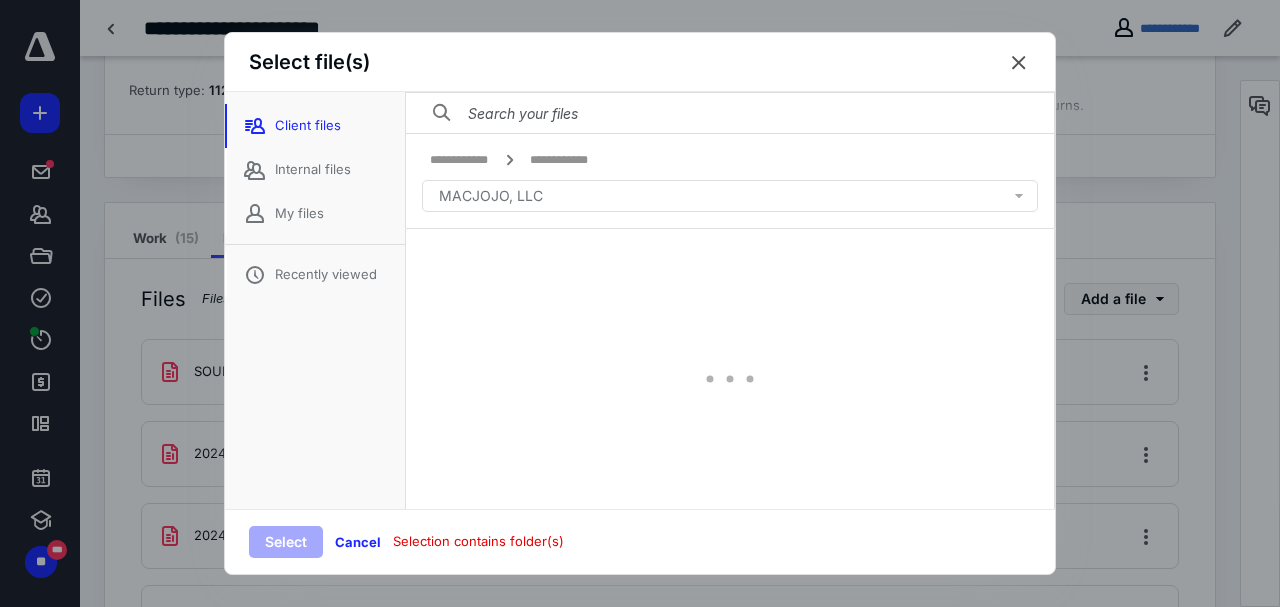 scroll, scrollTop: 0, scrollLeft: 0, axis: both 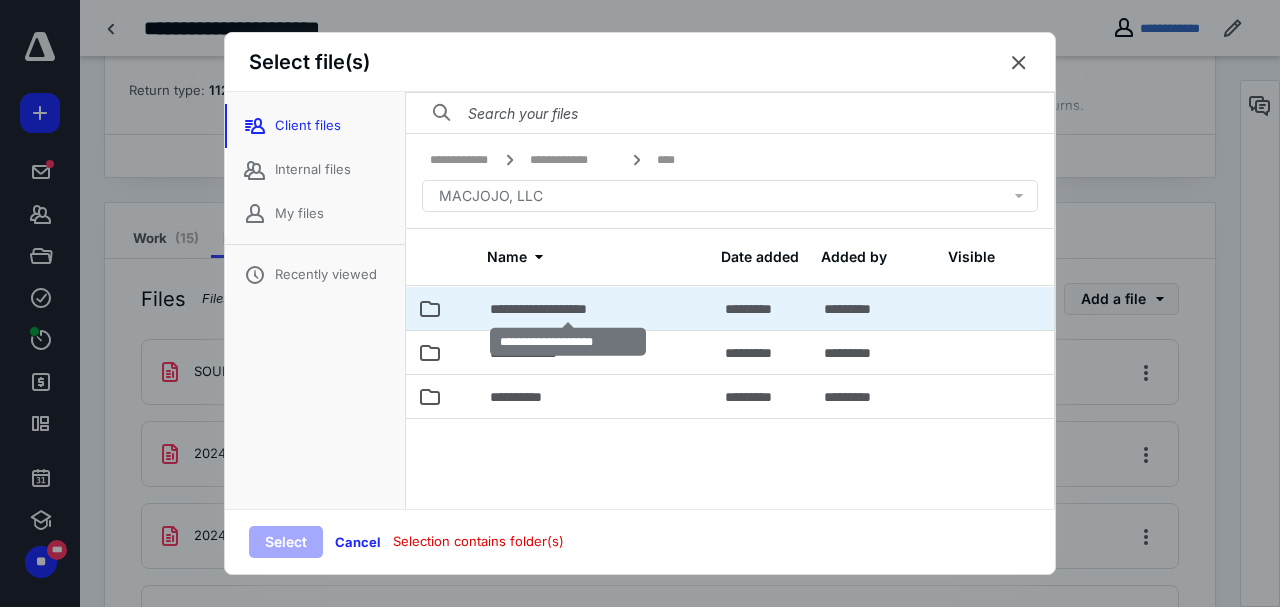 click on "**********" at bounding box center (568, 309) 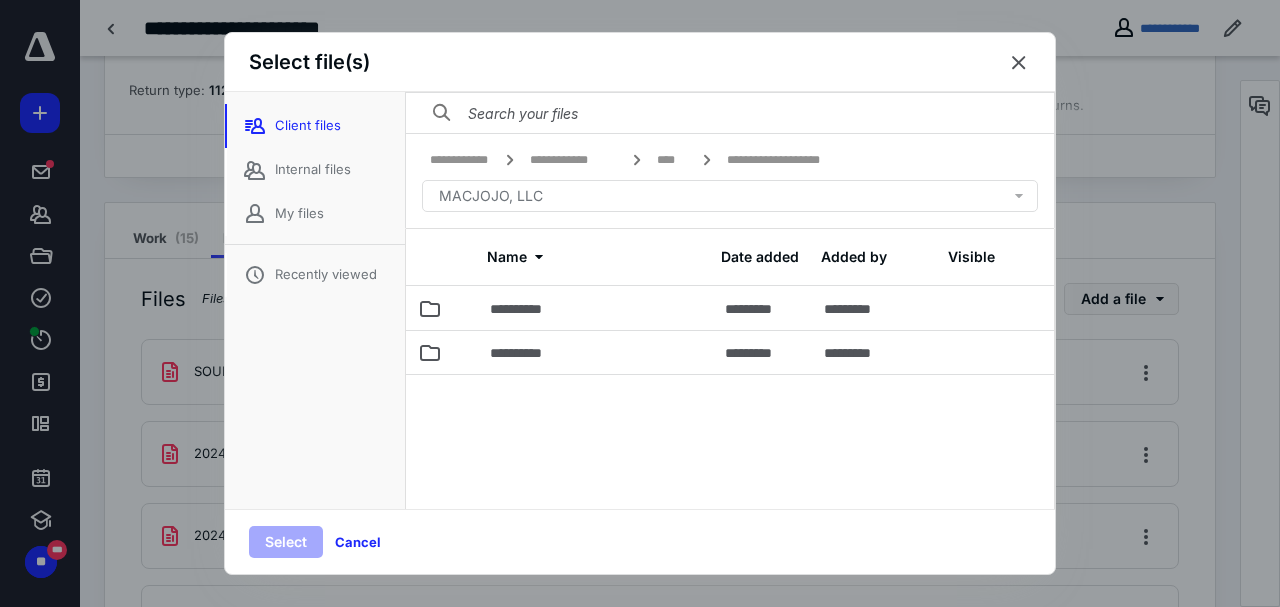 click on "**********" at bounding box center [595, 308] 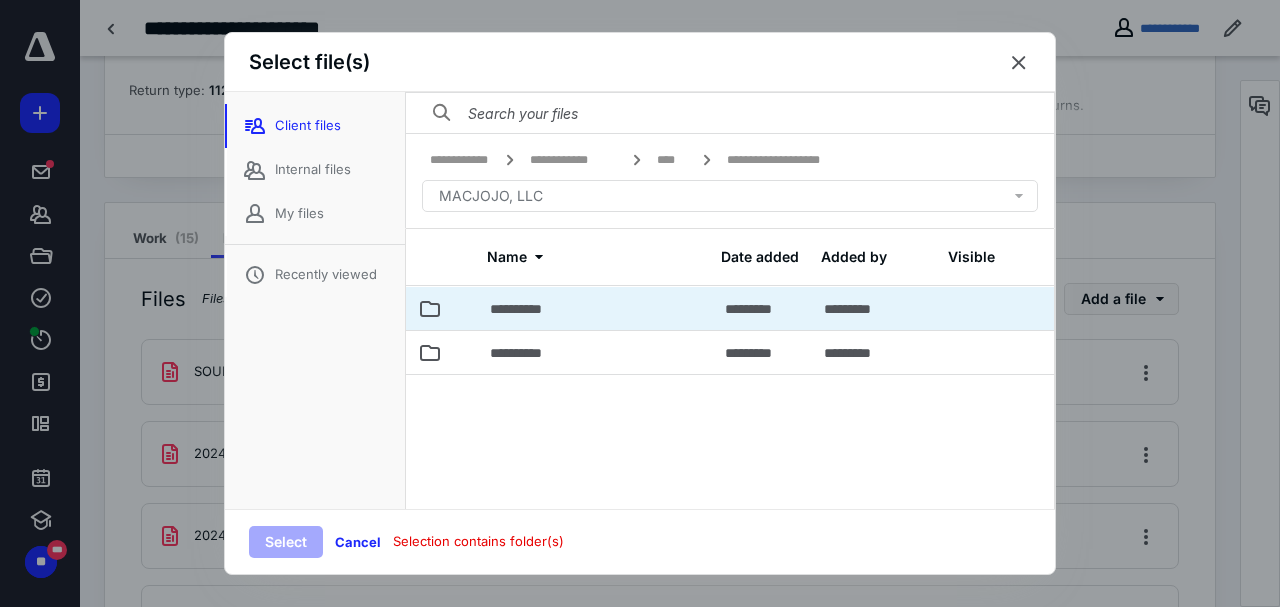 click on "**********" at bounding box center (595, 308) 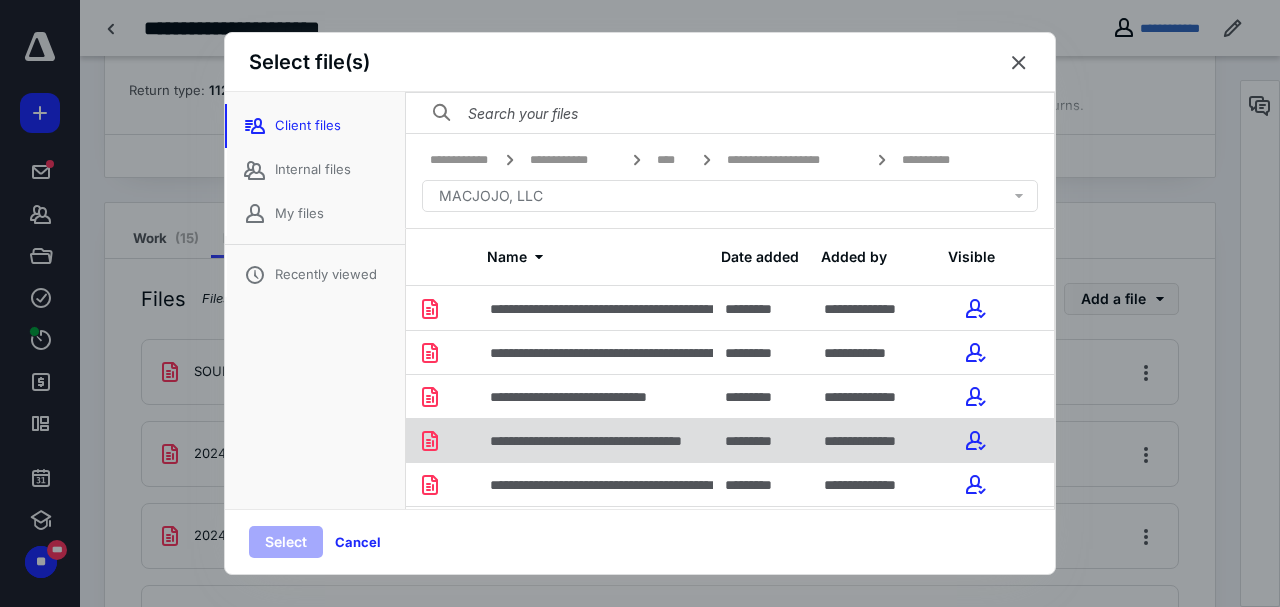 scroll, scrollTop: 56, scrollLeft: 0, axis: vertical 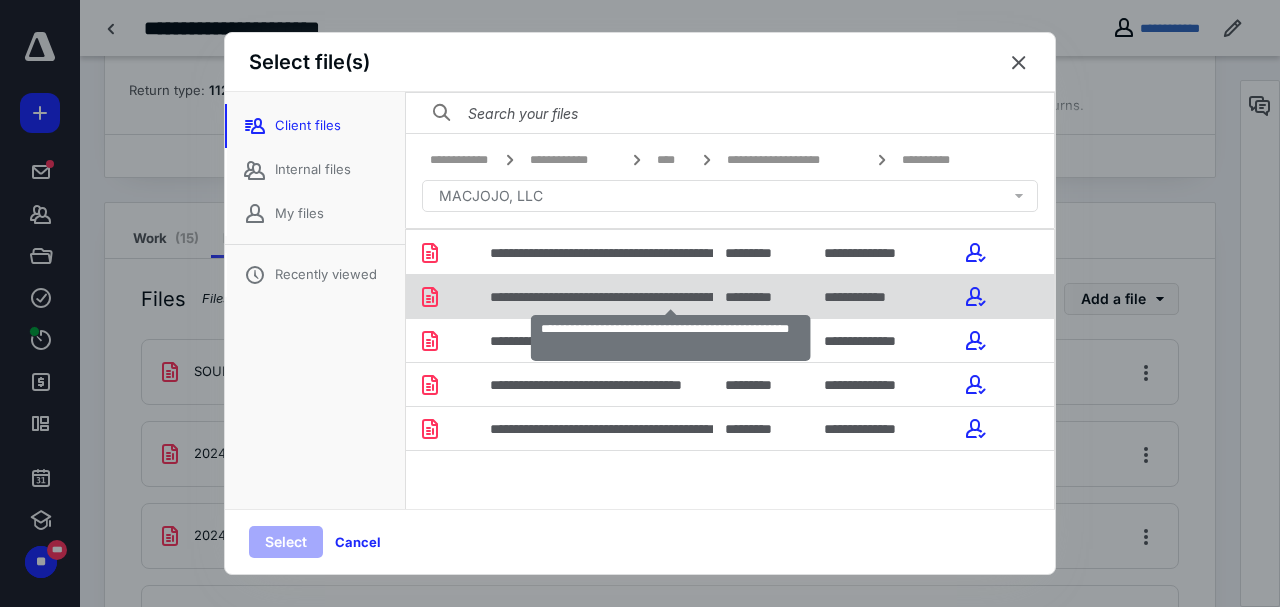 click on "**********" at bounding box center [671, 297] 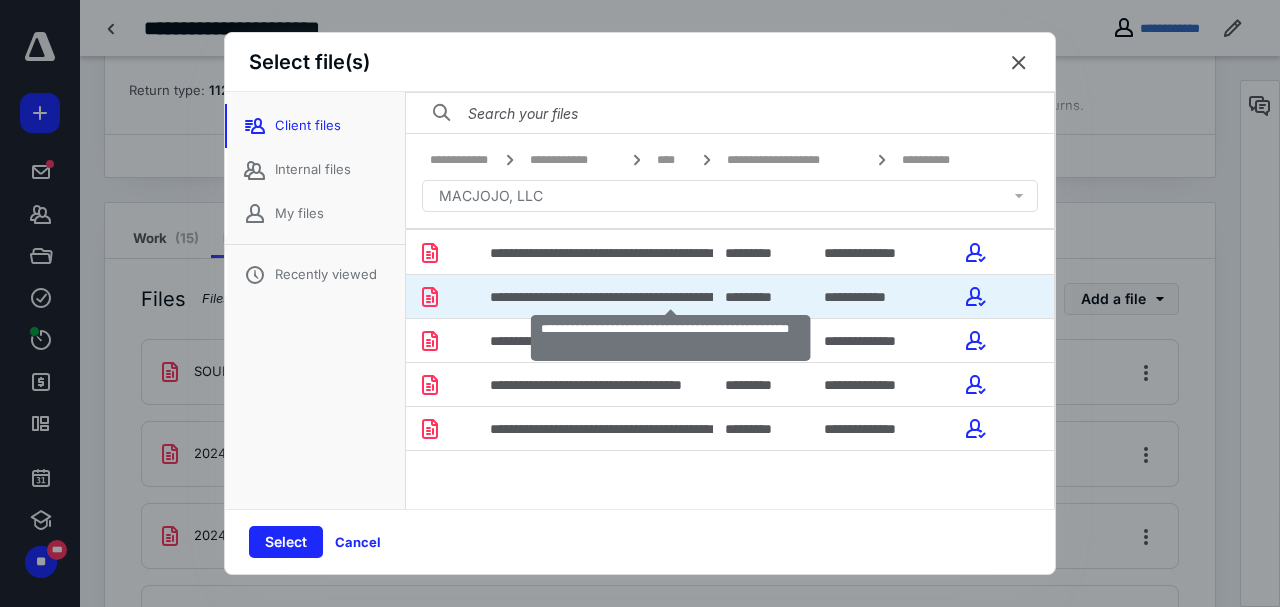 click on "**********" at bounding box center [671, 297] 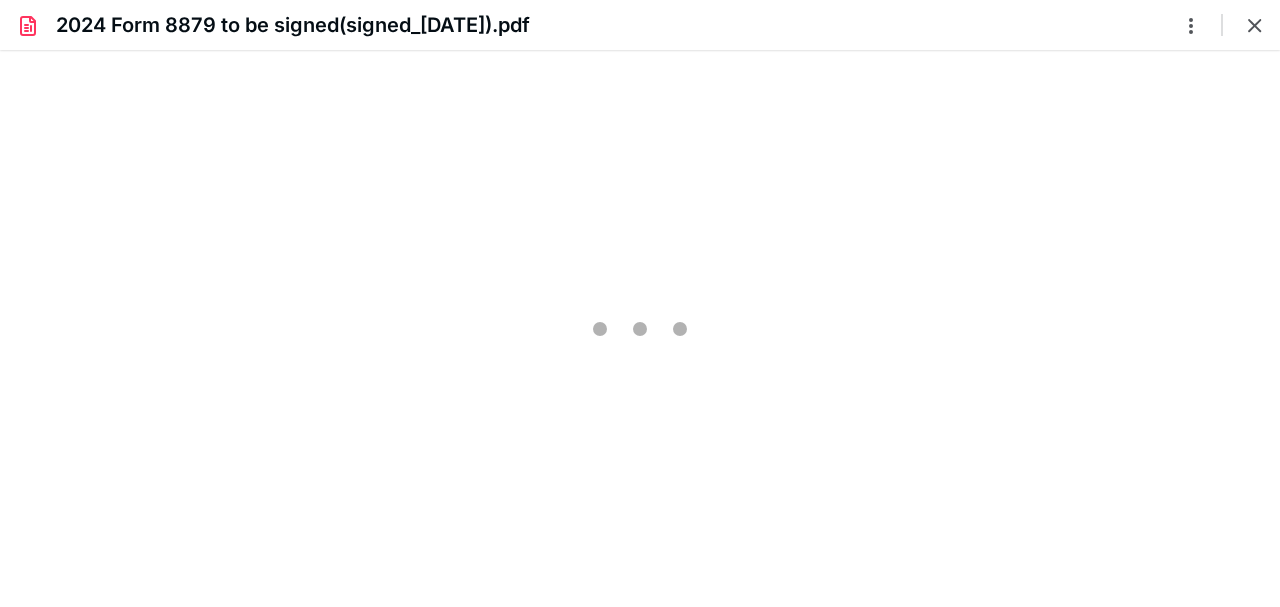 scroll, scrollTop: 0, scrollLeft: 0, axis: both 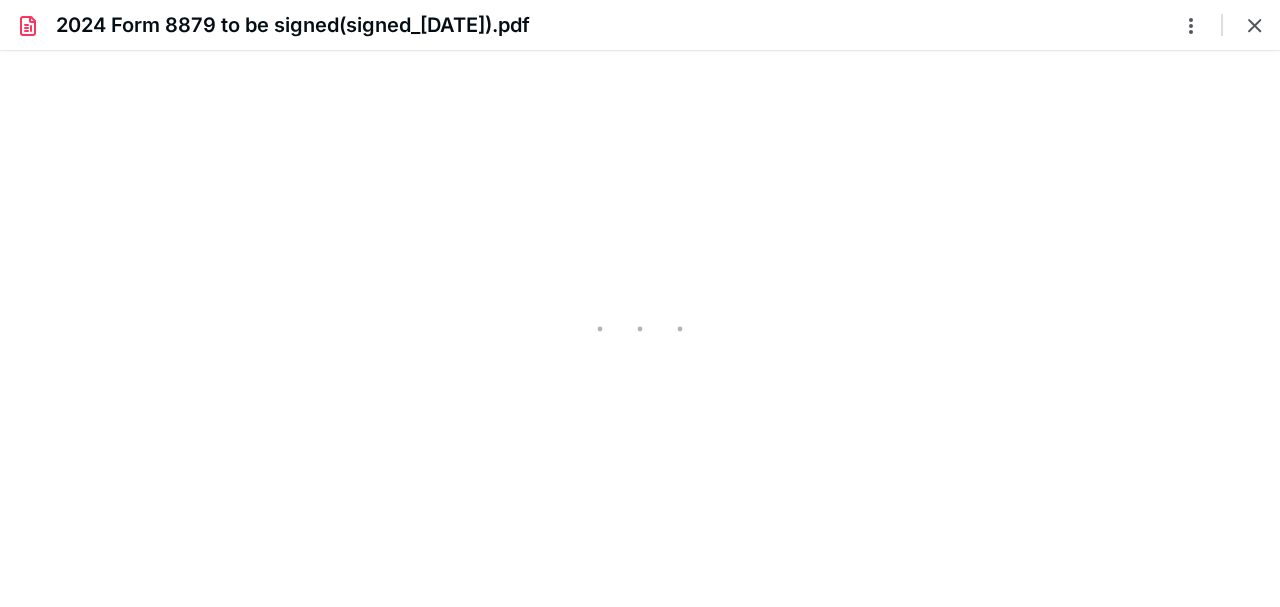 type on "66" 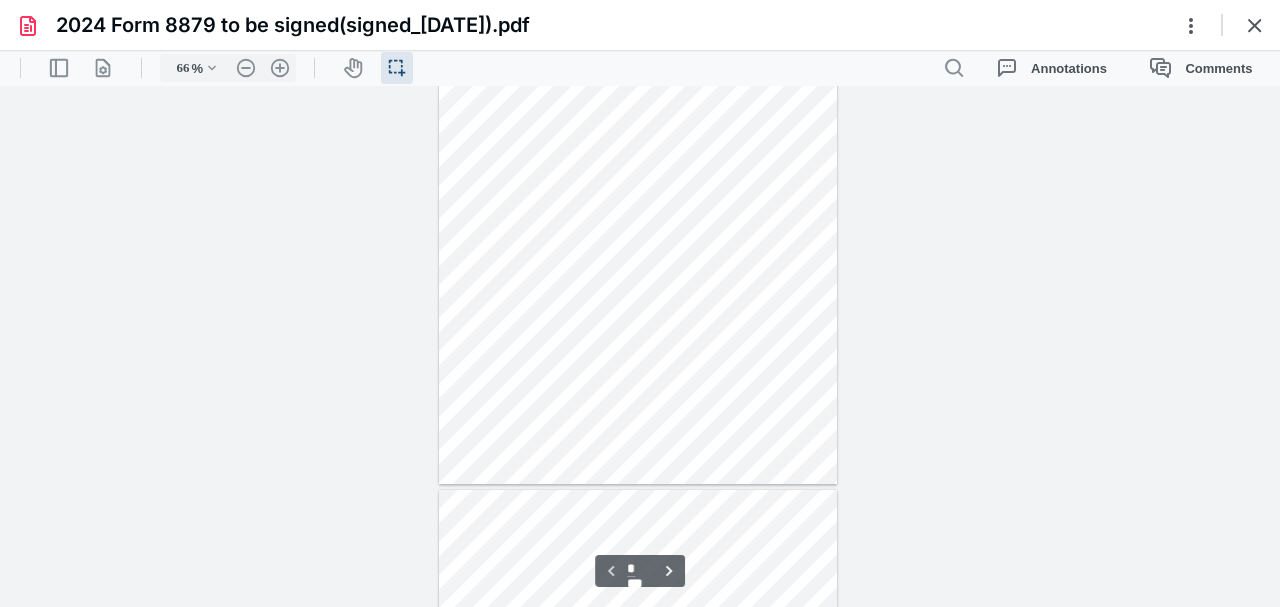 scroll, scrollTop: 0, scrollLeft: 0, axis: both 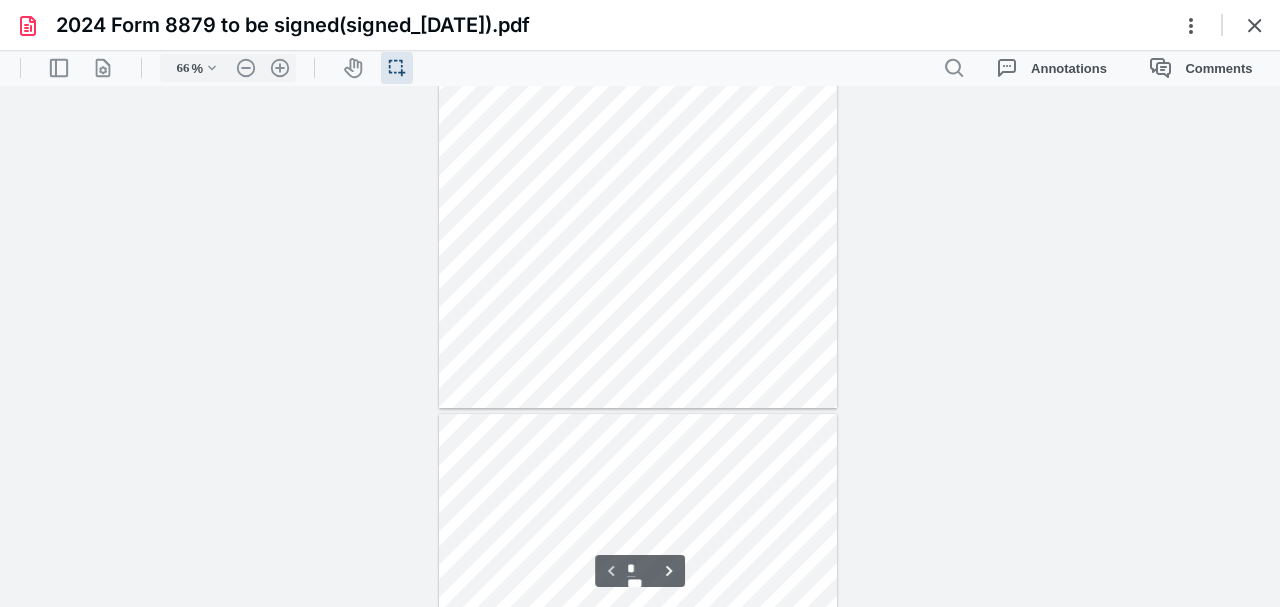 type on "*" 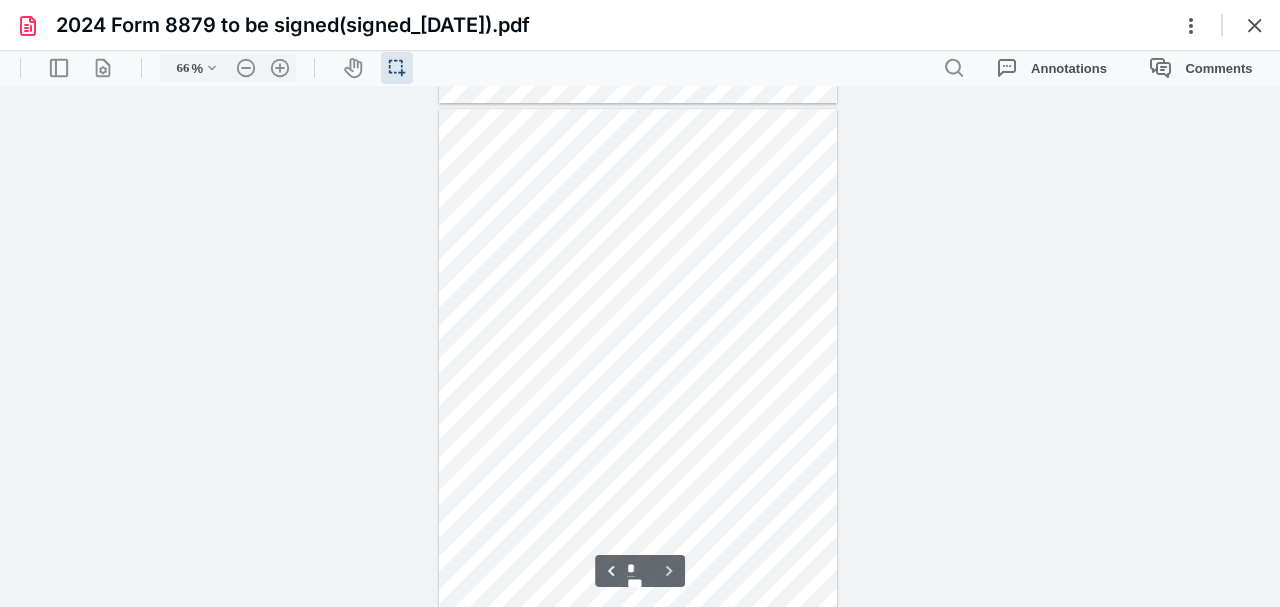 scroll, scrollTop: 520, scrollLeft: 0, axis: vertical 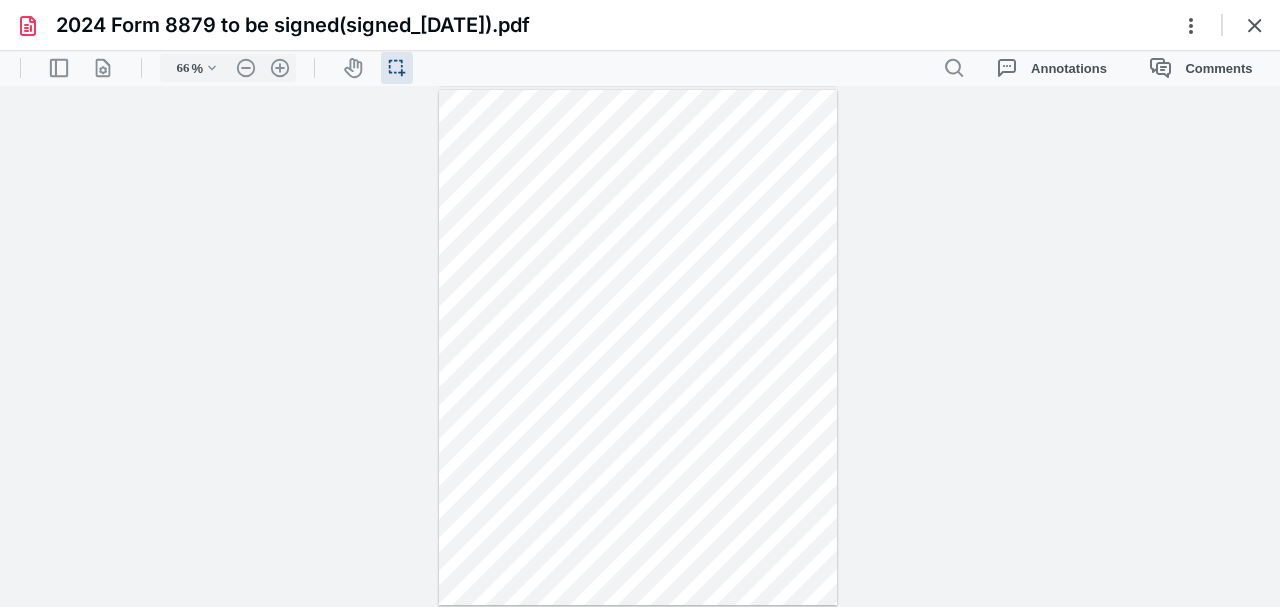 click at bounding box center [1255, 25] 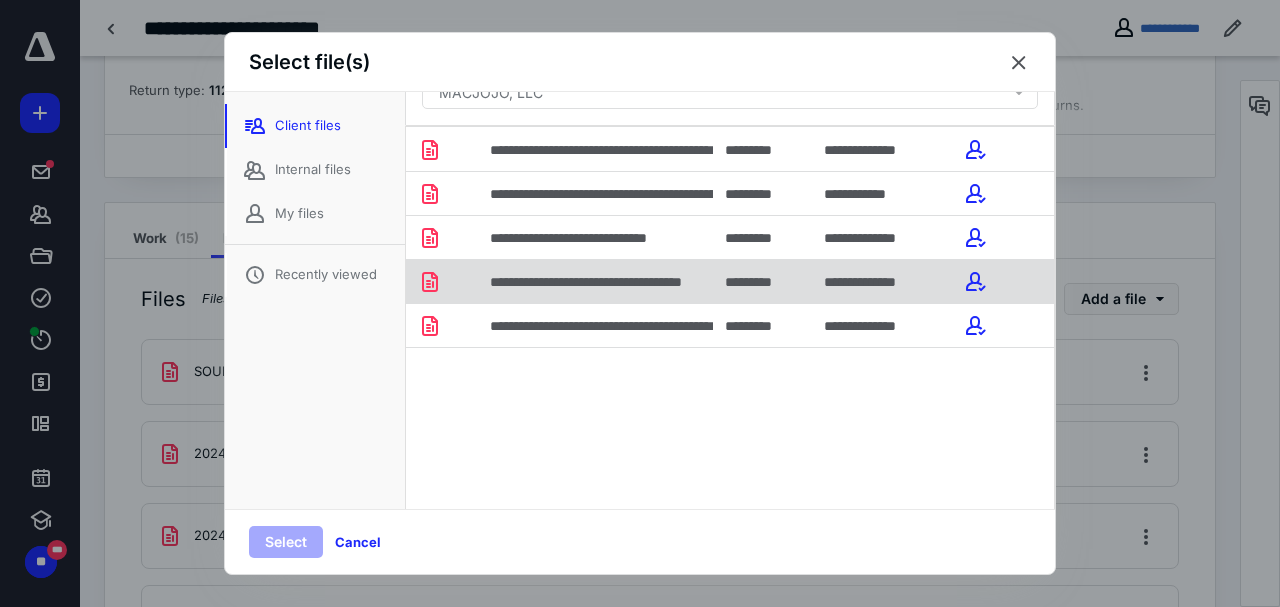 scroll, scrollTop: 127, scrollLeft: 0, axis: vertical 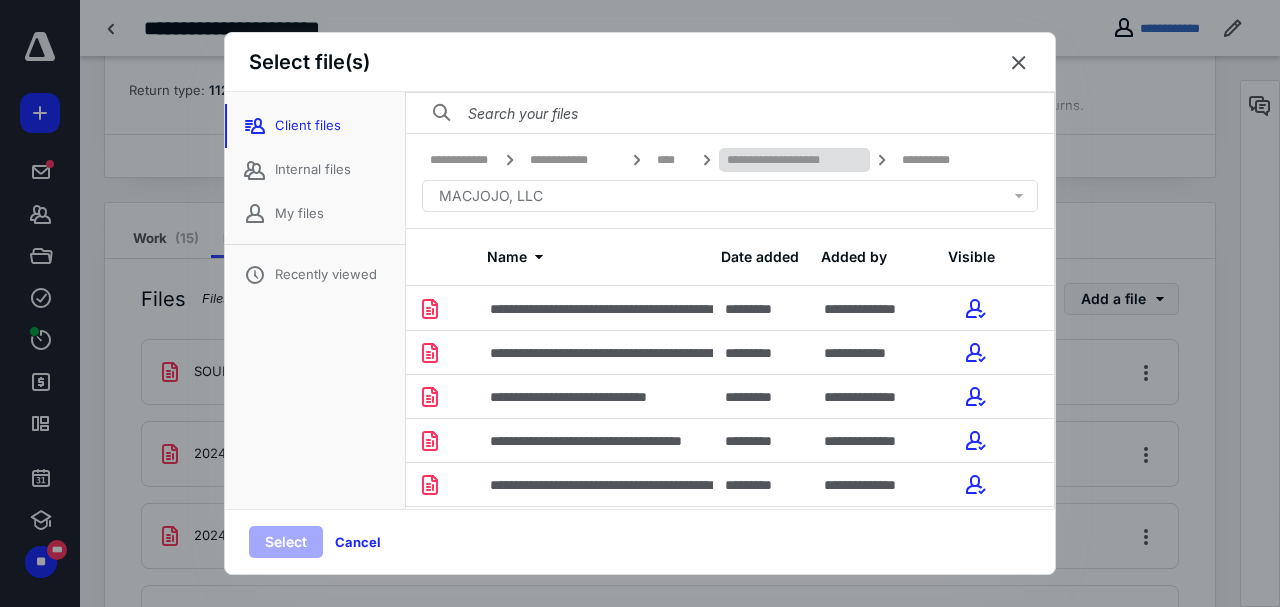 click on "**********" at bounding box center [794, 160] 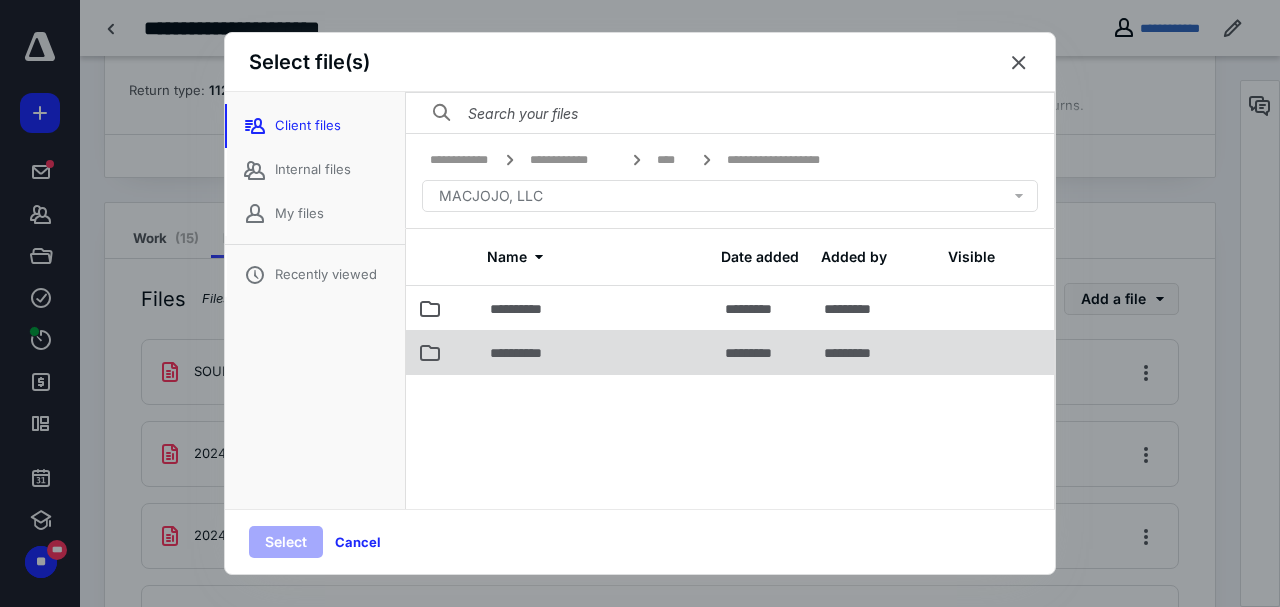 click on "**********" at bounding box center [530, 353] 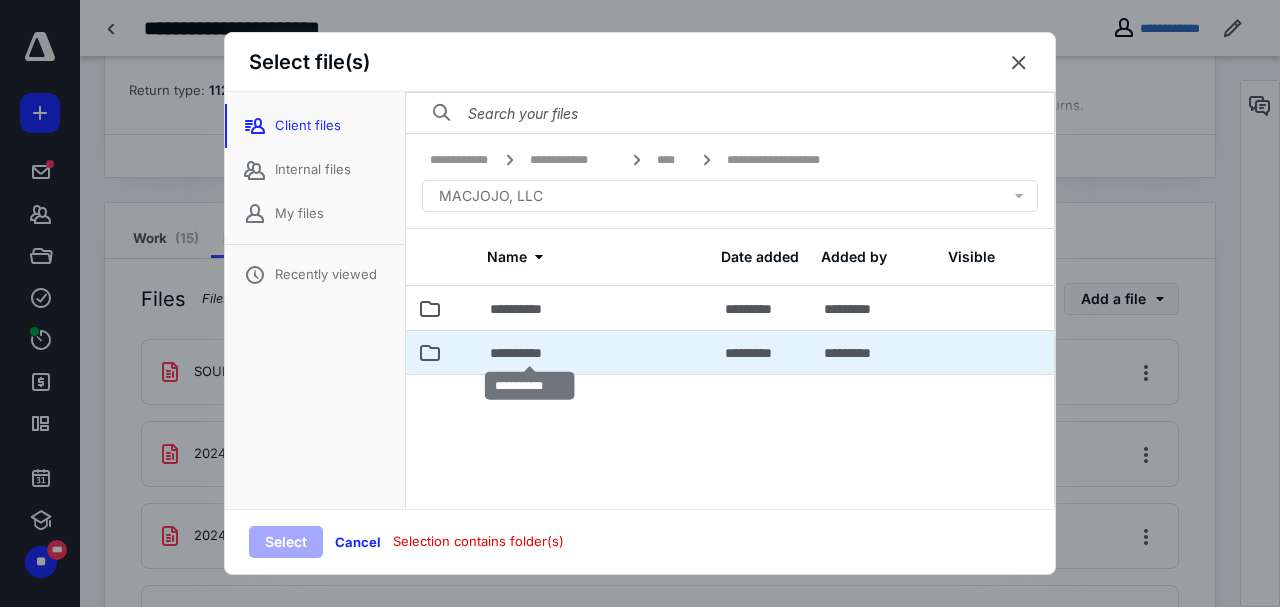click on "**********" at bounding box center [530, 353] 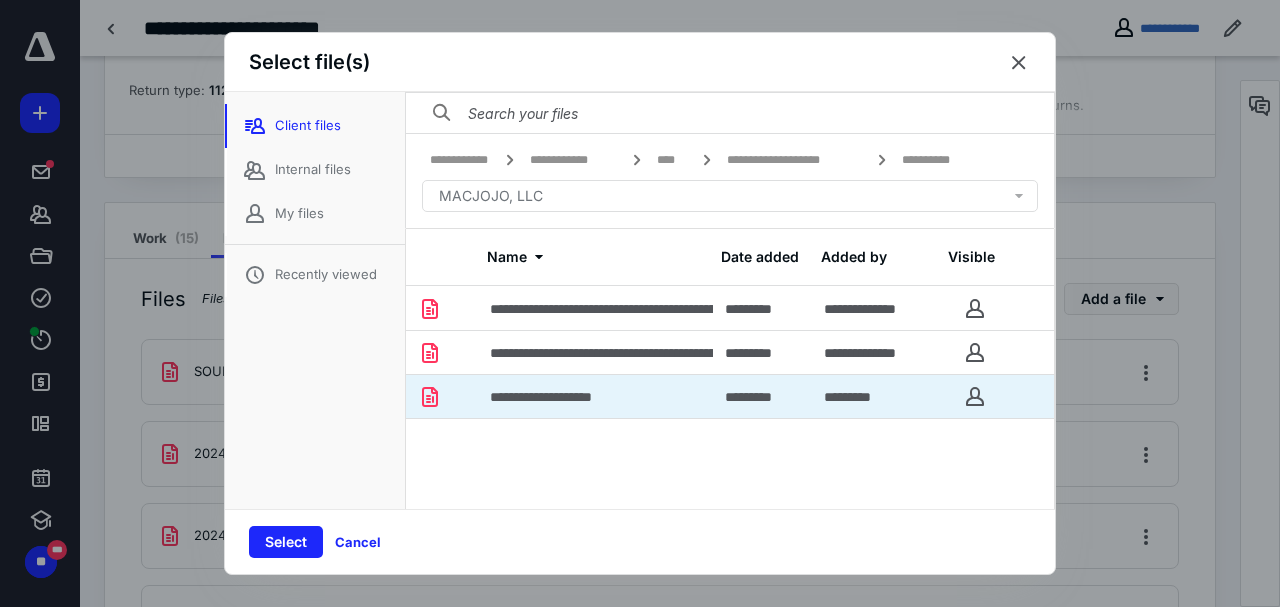 click on "**********" at bounding box center [730, 485] 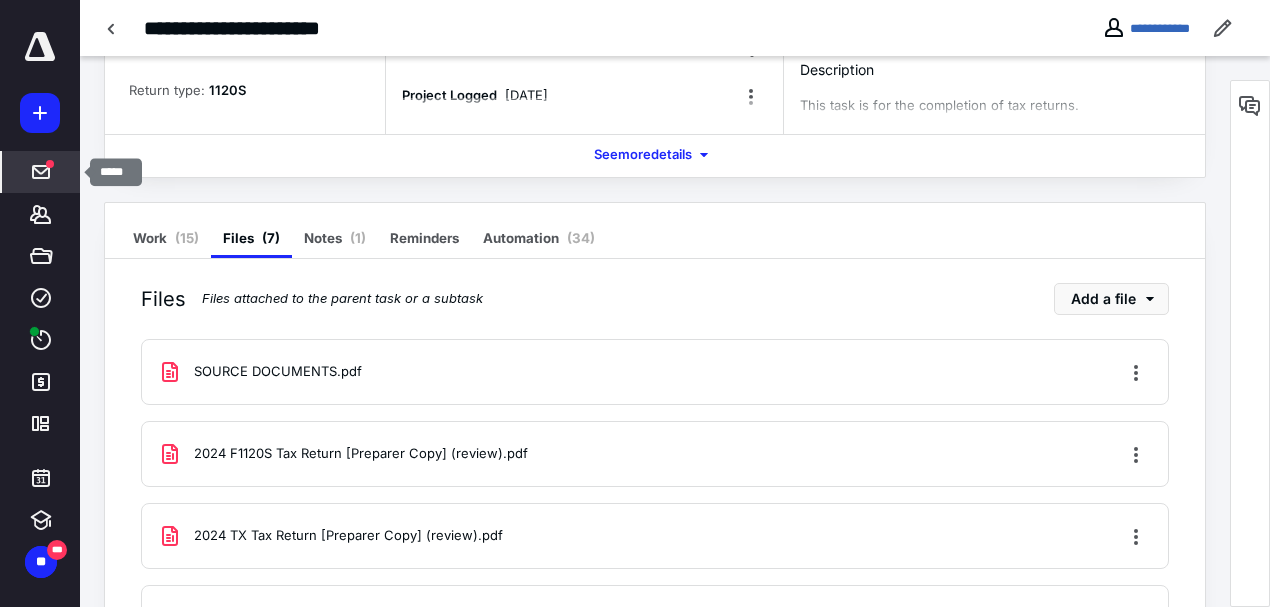 click 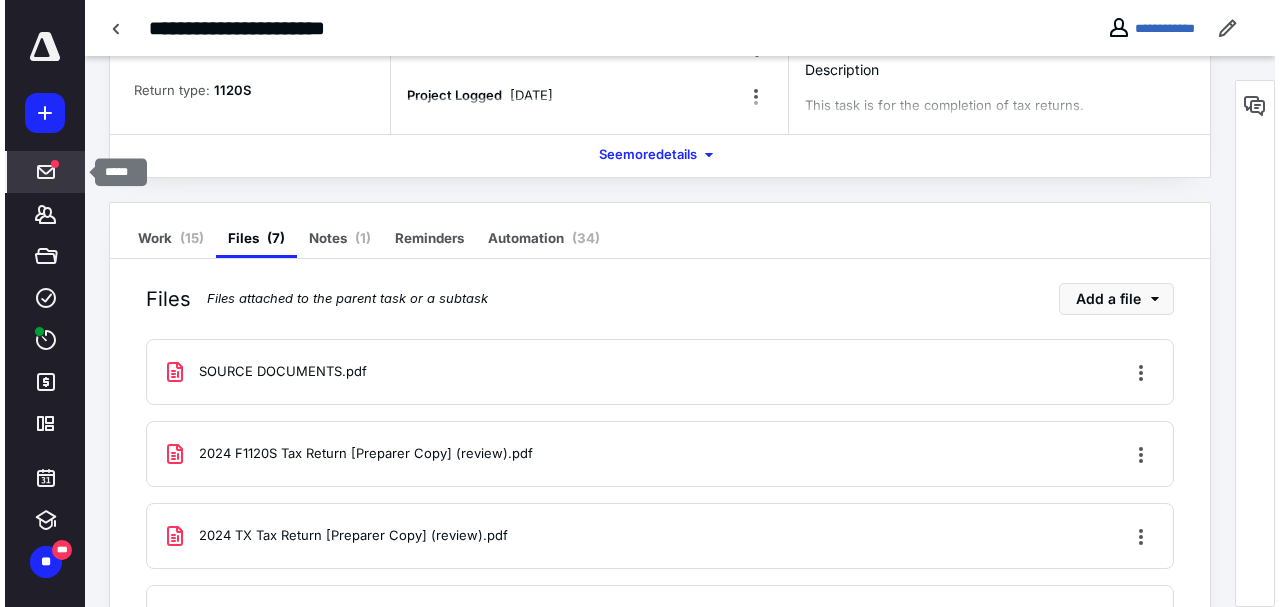 scroll, scrollTop: 0, scrollLeft: 0, axis: both 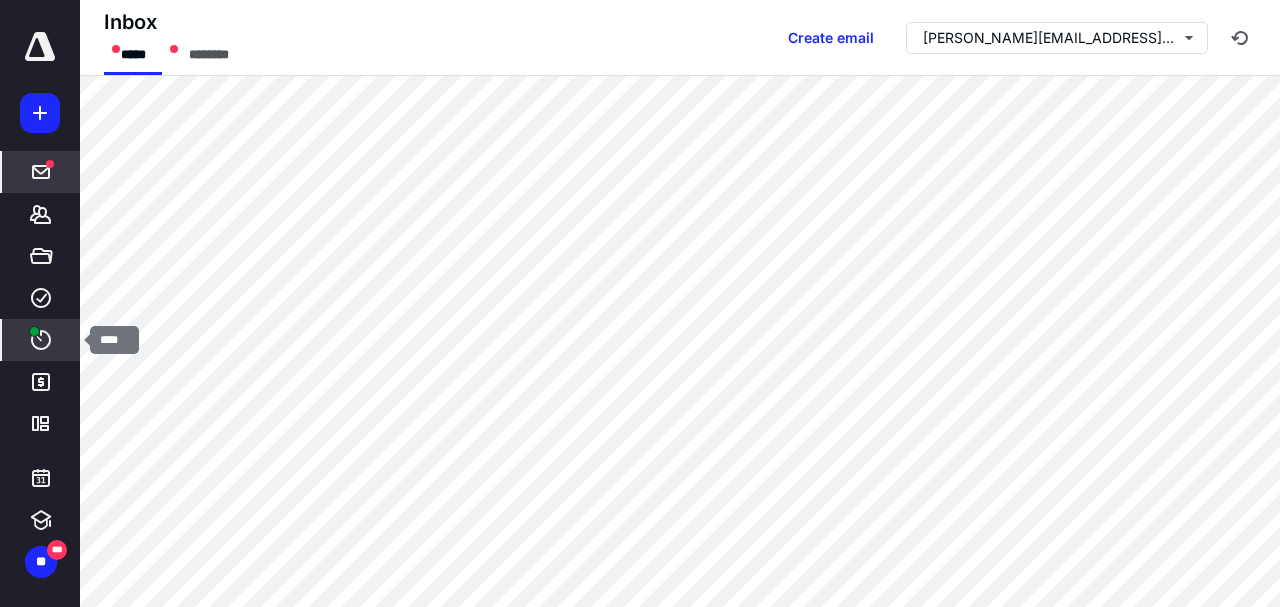click 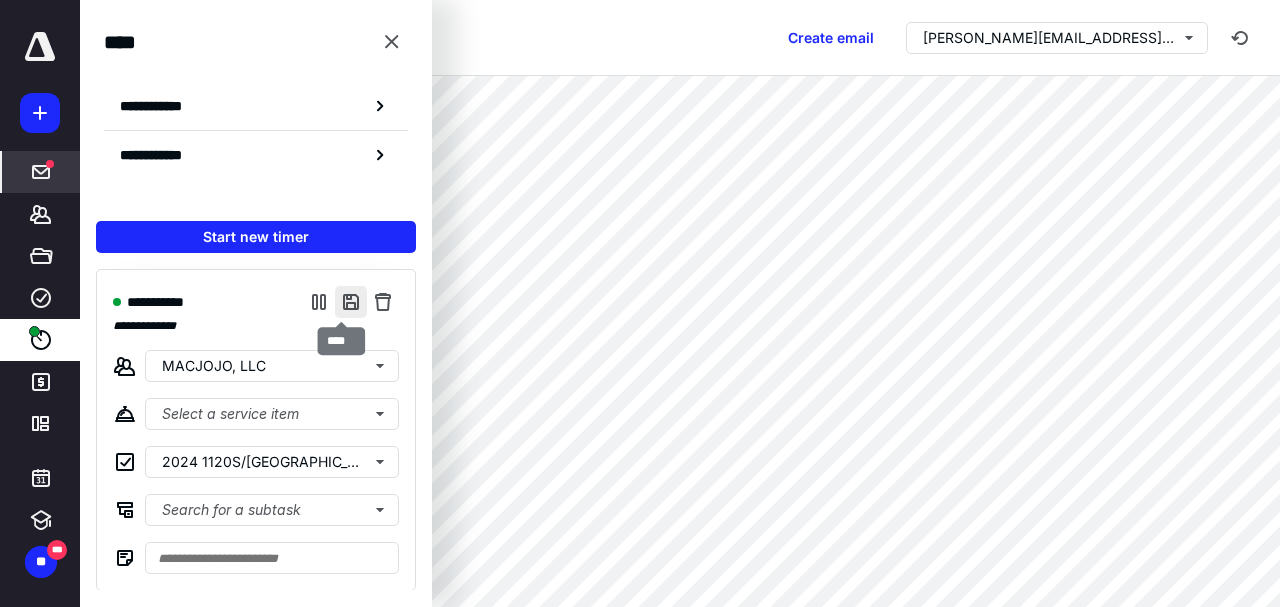 click at bounding box center (351, 302) 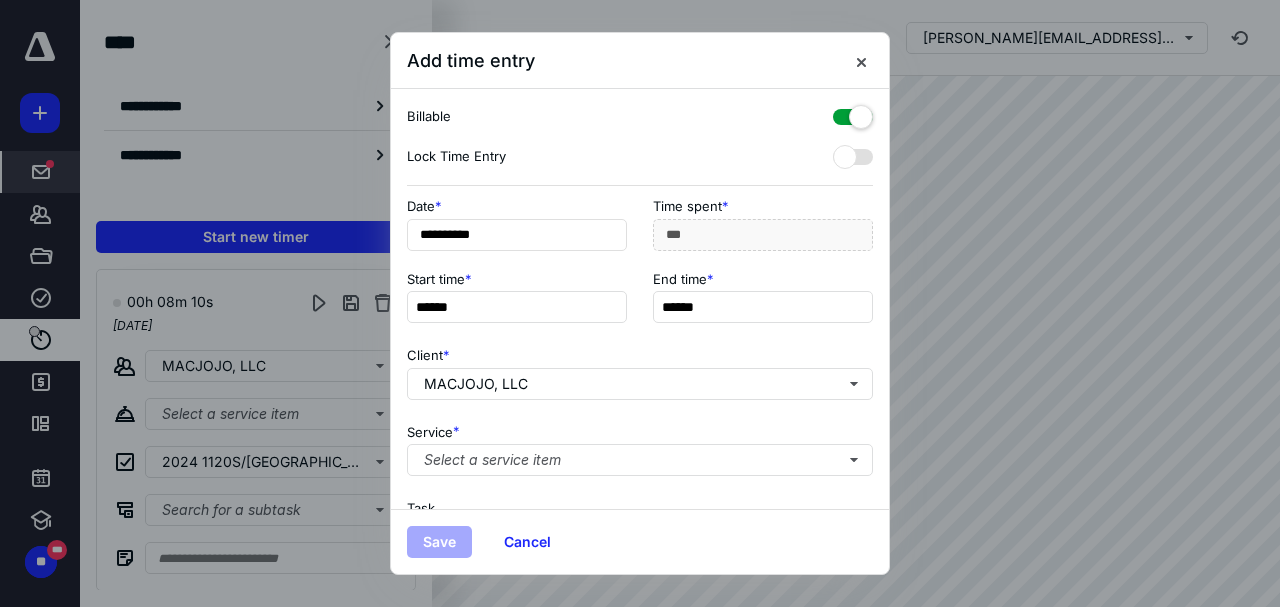 click on "Save" at bounding box center (439, 542) 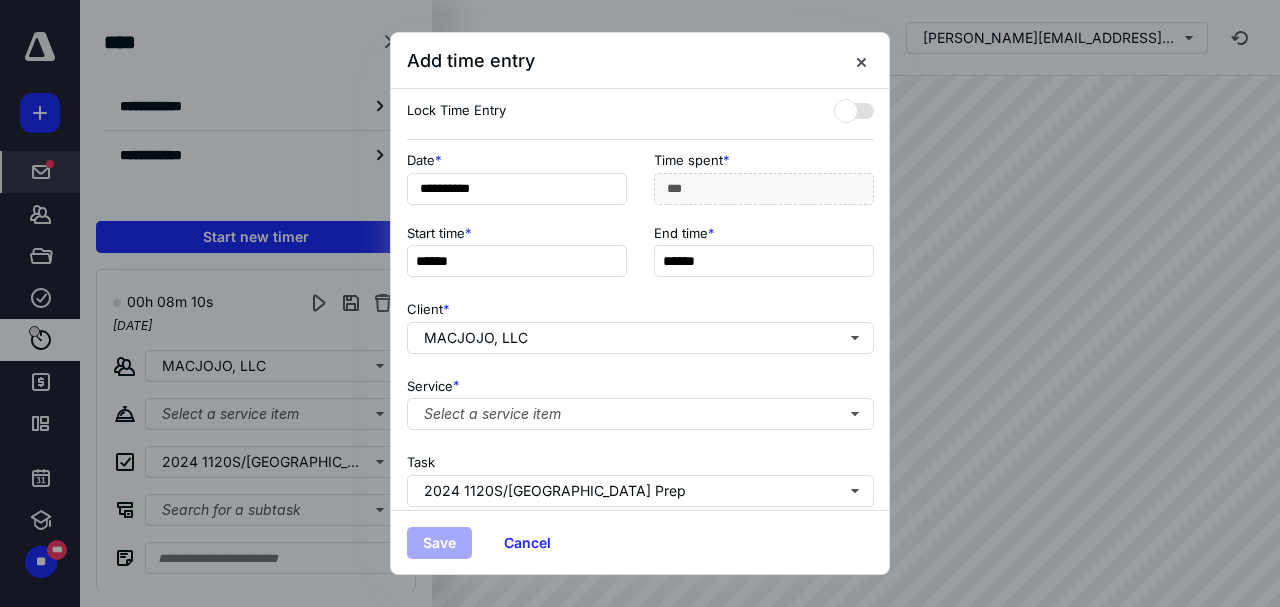 scroll, scrollTop: 66, scrollLeft: 0, axis: vertical 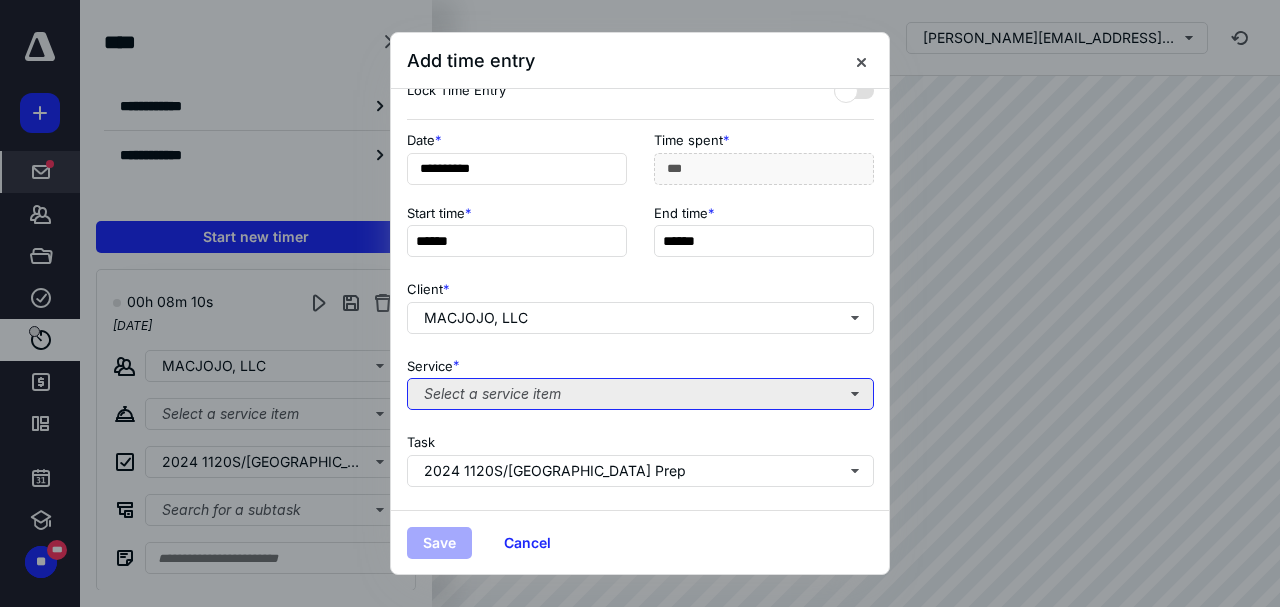 click on "Select a service item" at bounding box center [640, 394] 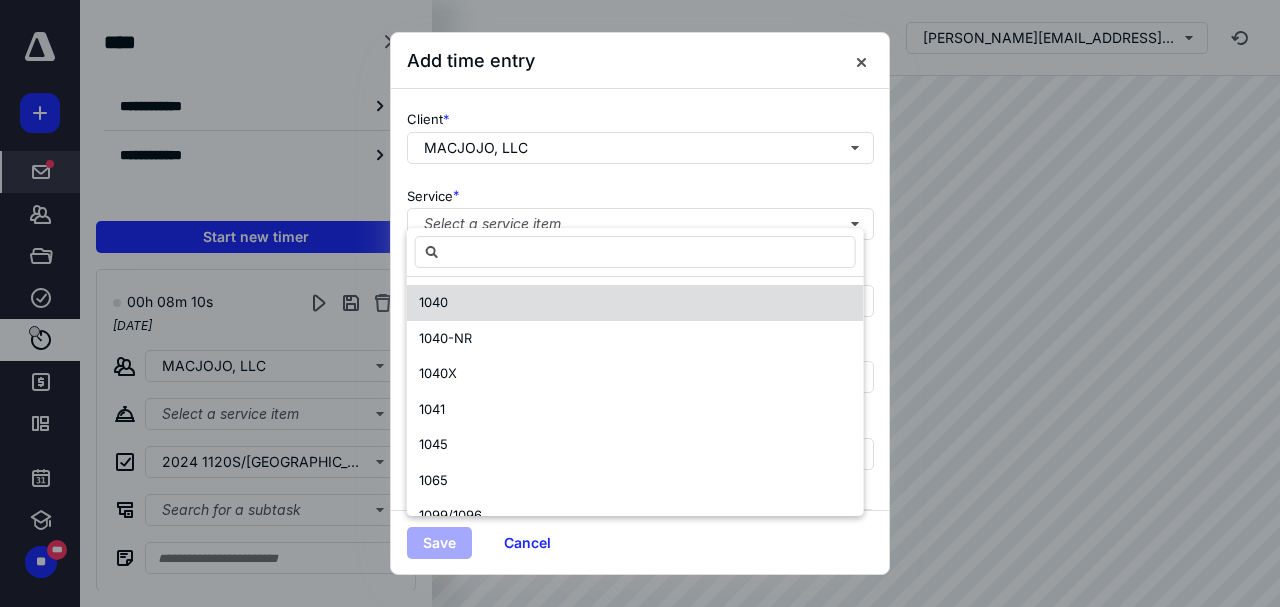 scroll, scrollTop: 266, scrollLeft: 0, axis: vertical 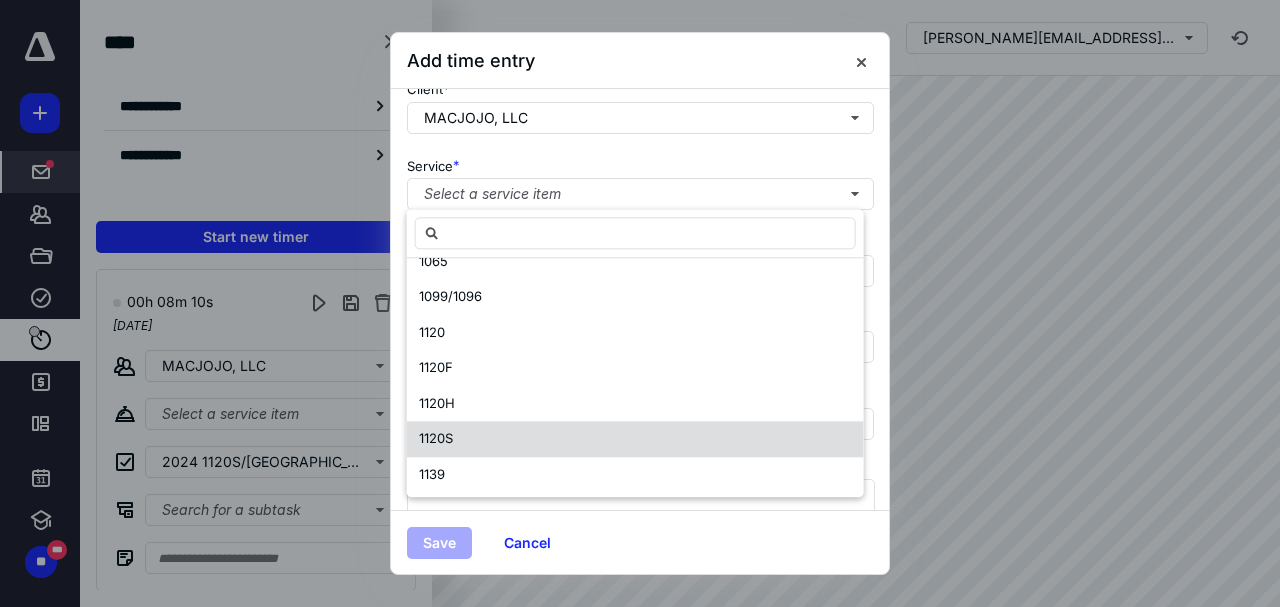 click on "1120S" at bounding box center [635, 439] 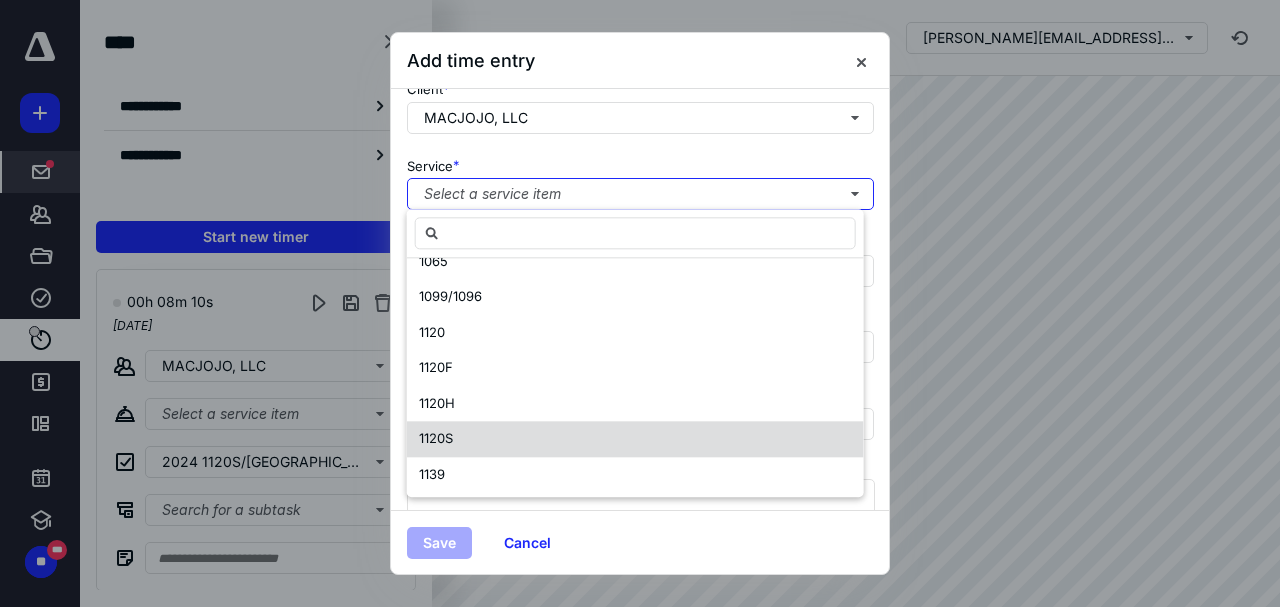 scroll, scrollTop: 0, scrollLeft: 0, axis: both 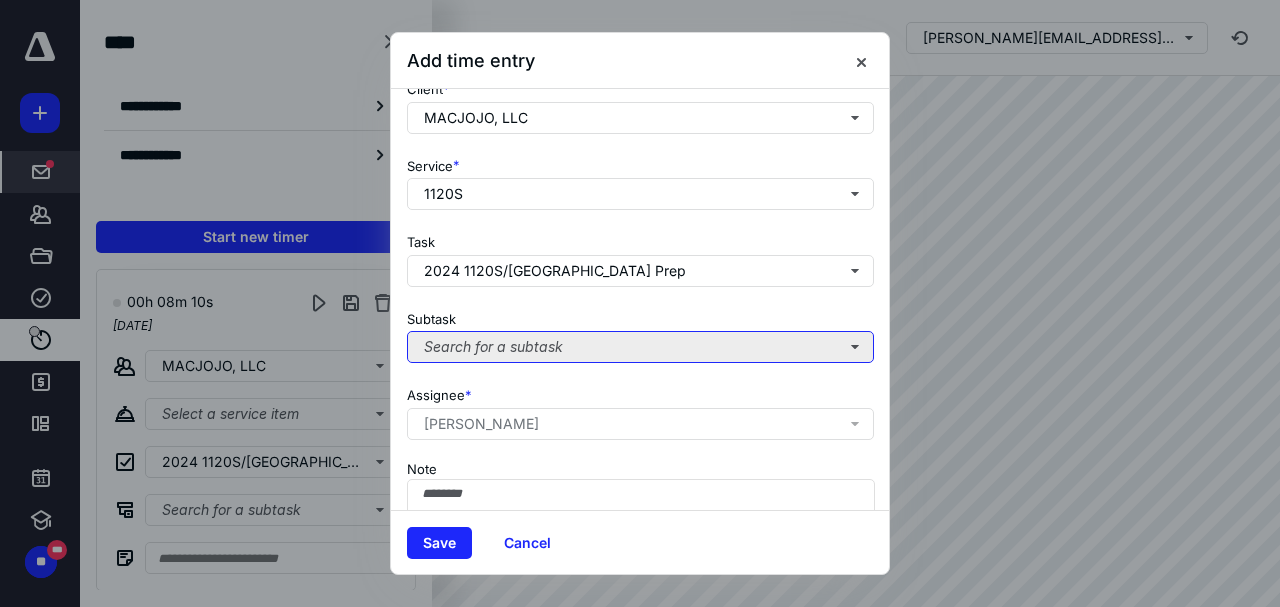 click on "Search for a subtask" at bounding box center (640, 347) 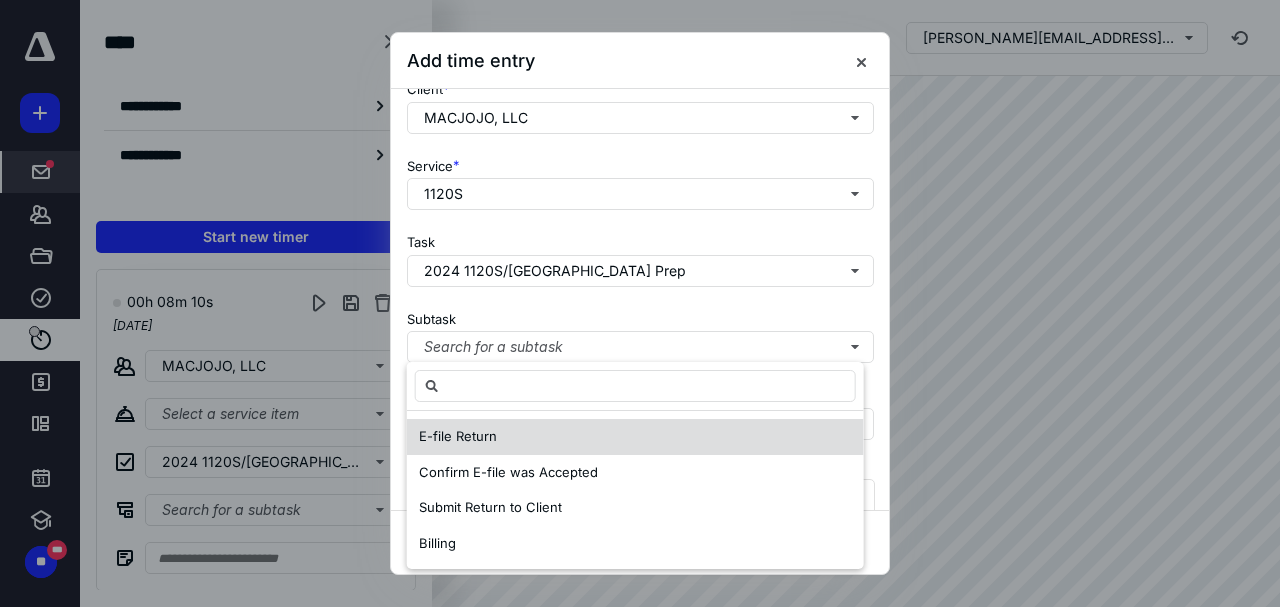 click on "E-file Return" at bounding box center [635, 437] 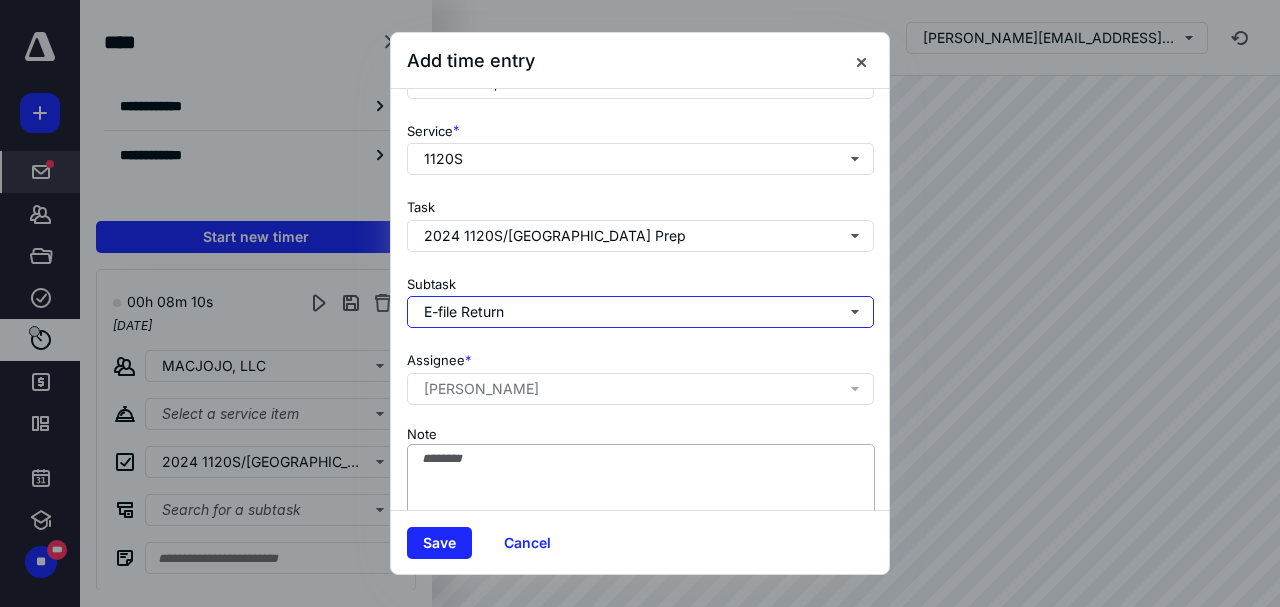 scroll, scrollTop: 333, scrollLeft: 0, axis: vertical 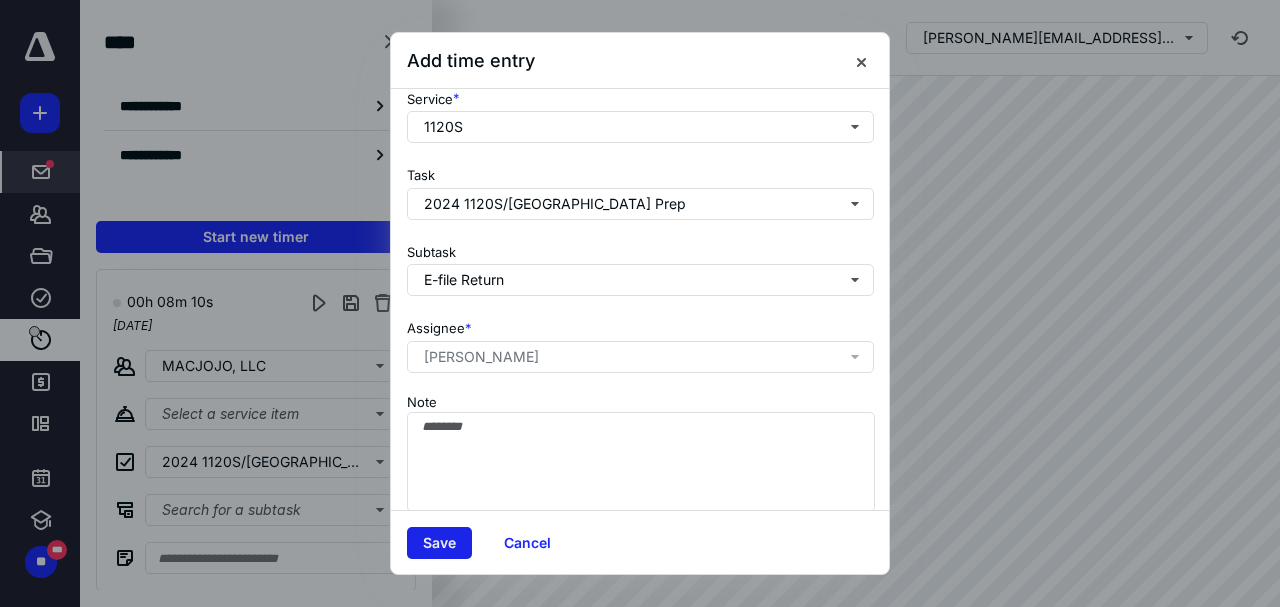 click on "Save" at bounding box center (439, 543) 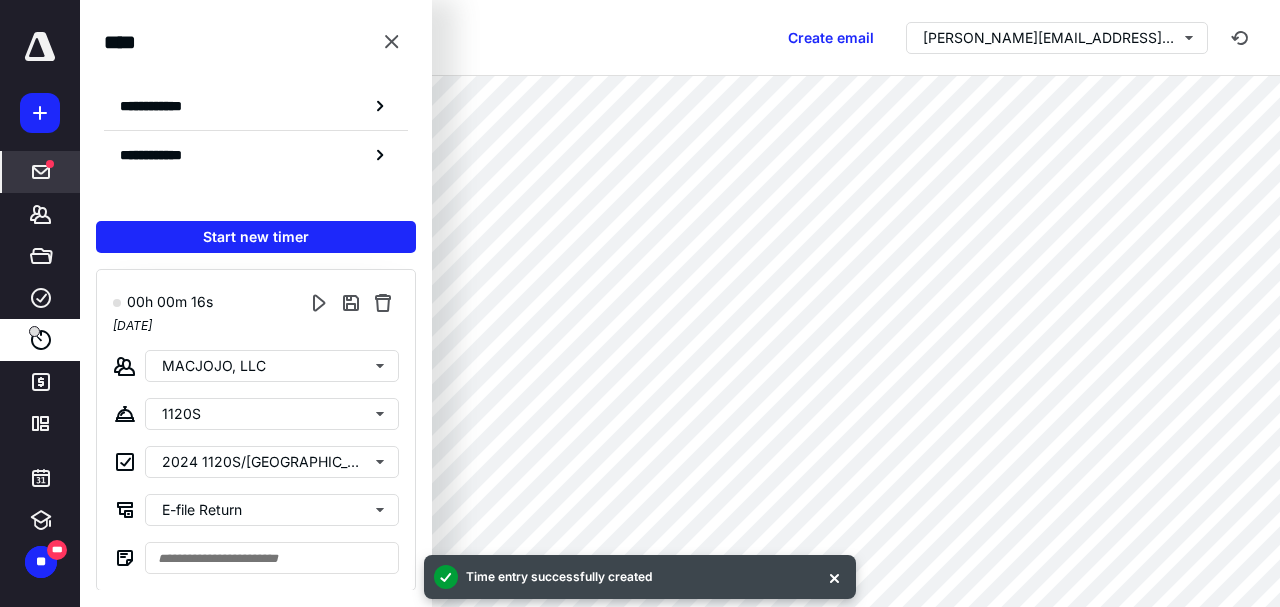 click at bounding box center (392, 42) 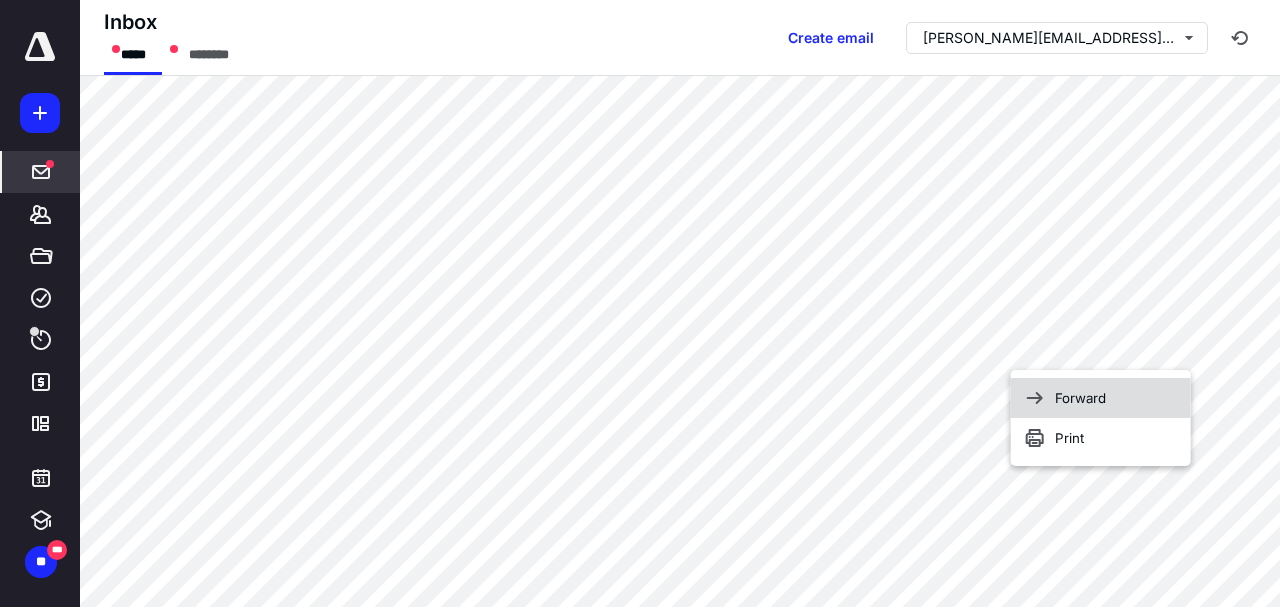 click 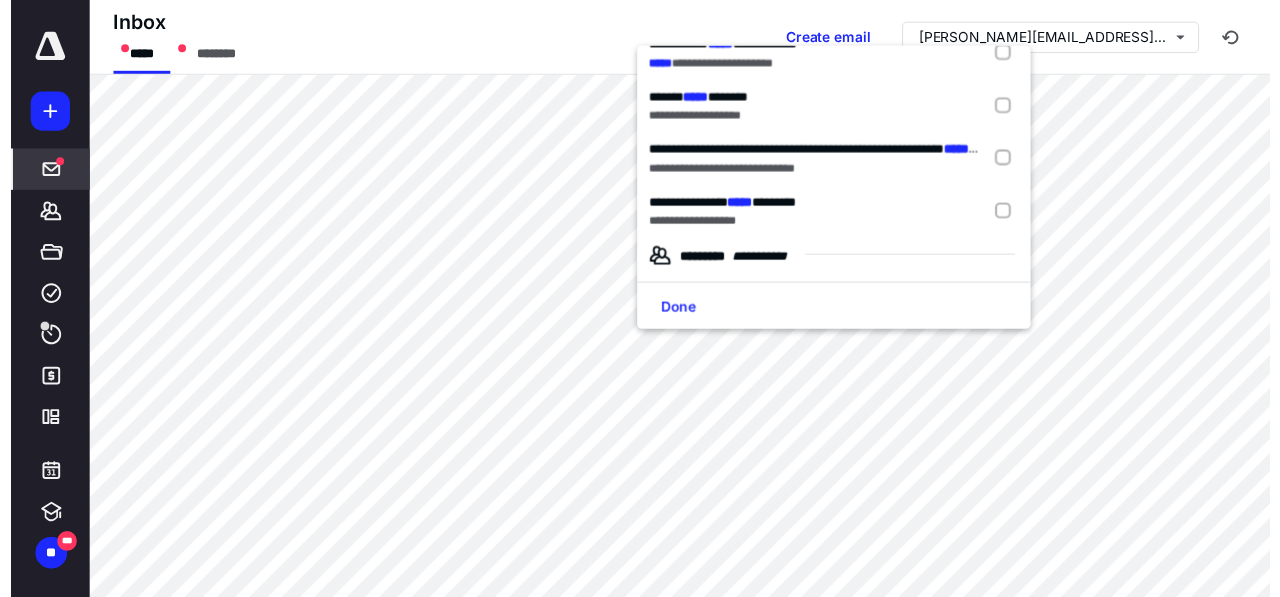 scroll, scrollTop: 0, scrollLeft: 0, axis: both 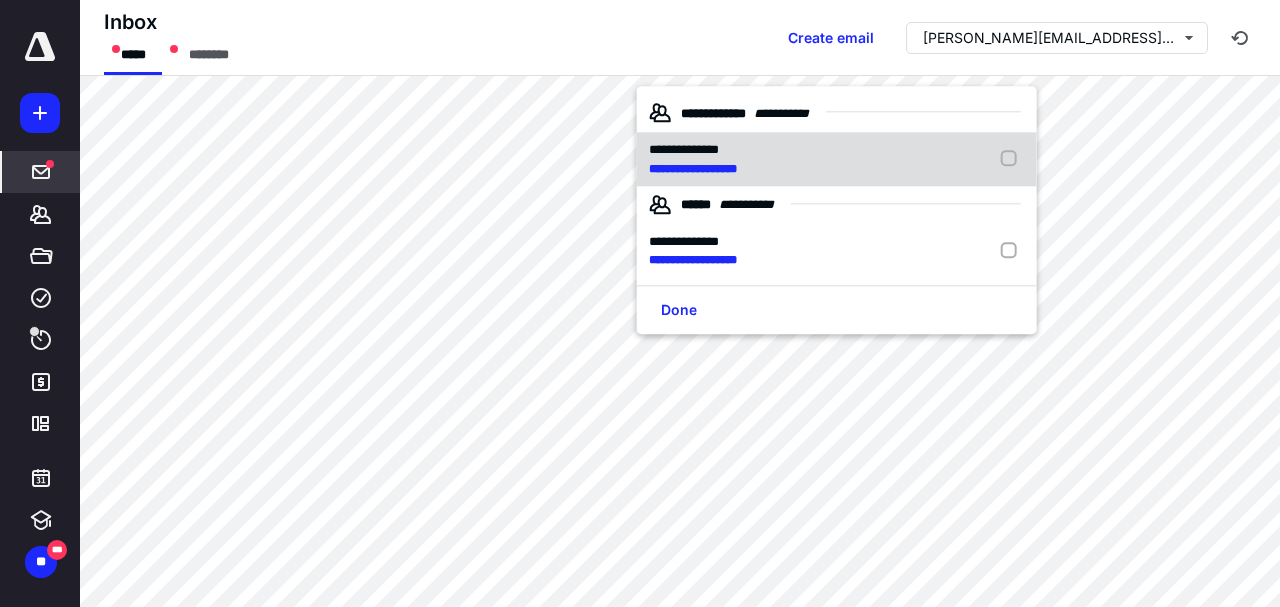 click on "**********" at bounding box center (693, 169) 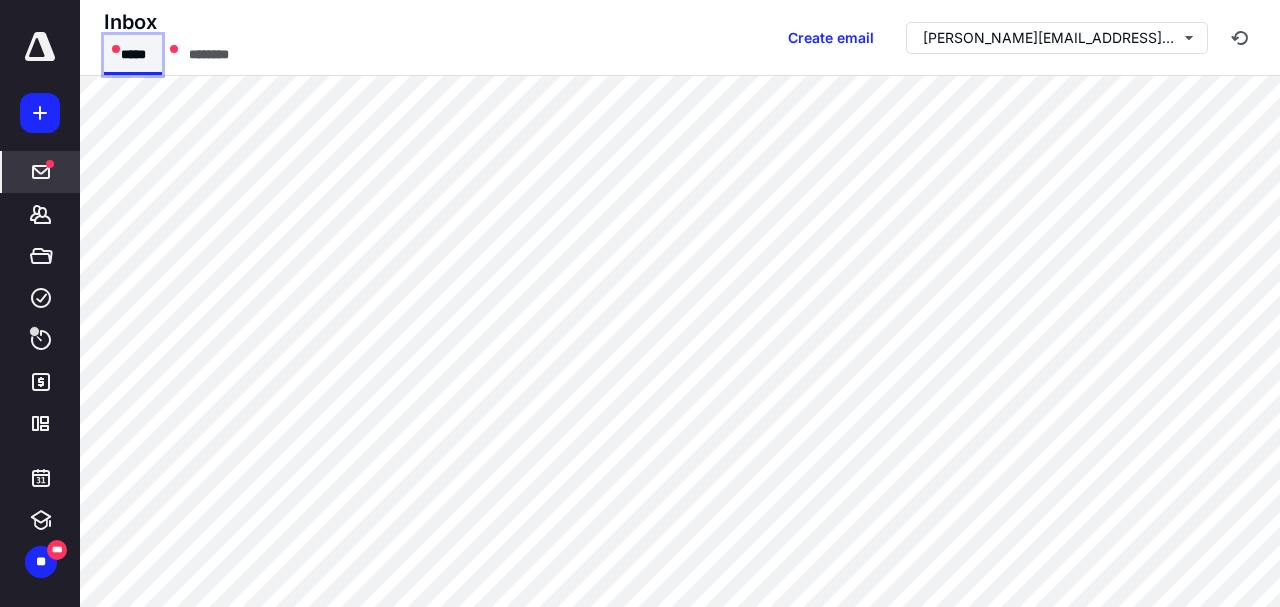 click on "*****" at bounding box center (133, 55) 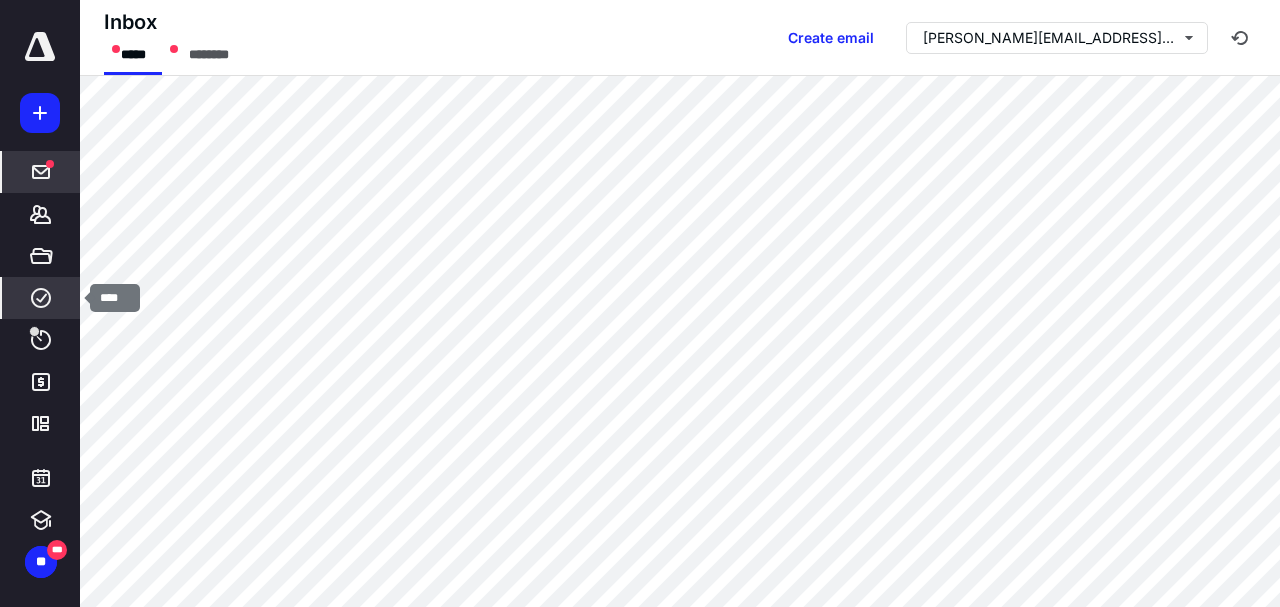 click 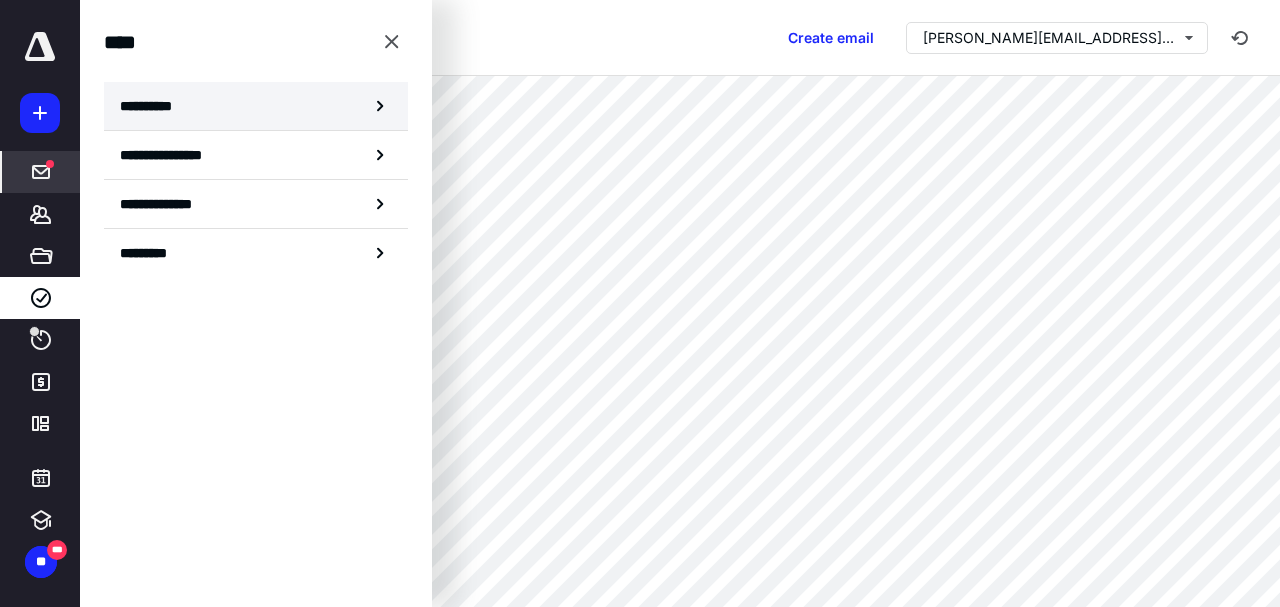 click on "**********" at bounding box center [153, 106] 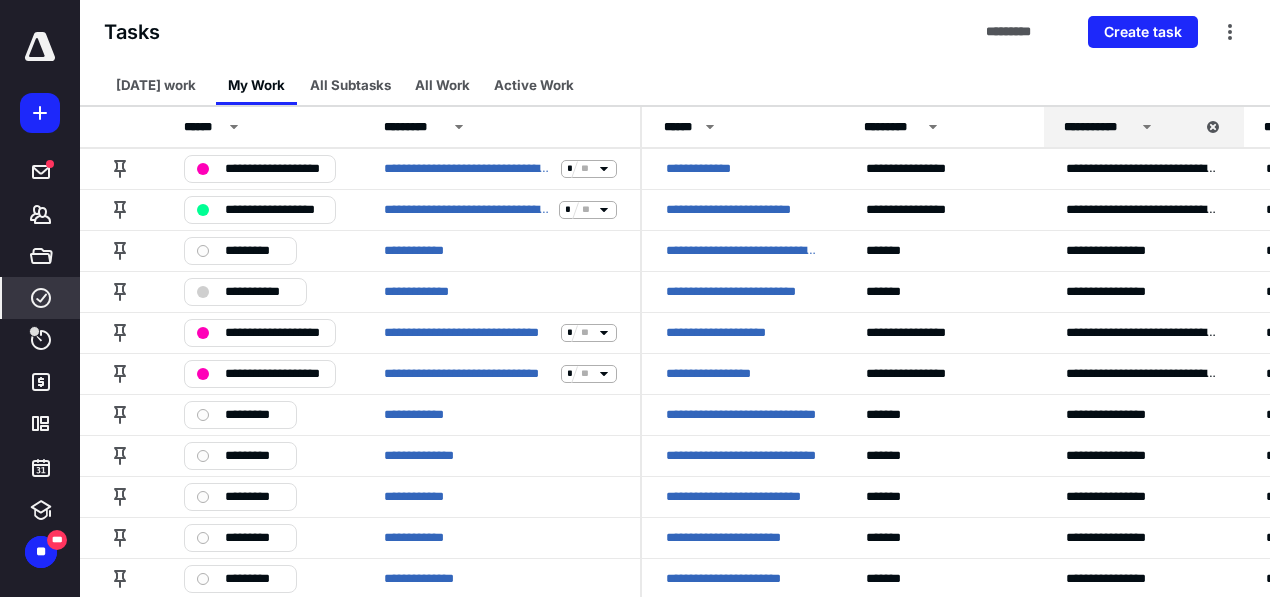 click on "[DATE] work" at bounding box center (156, 85) 